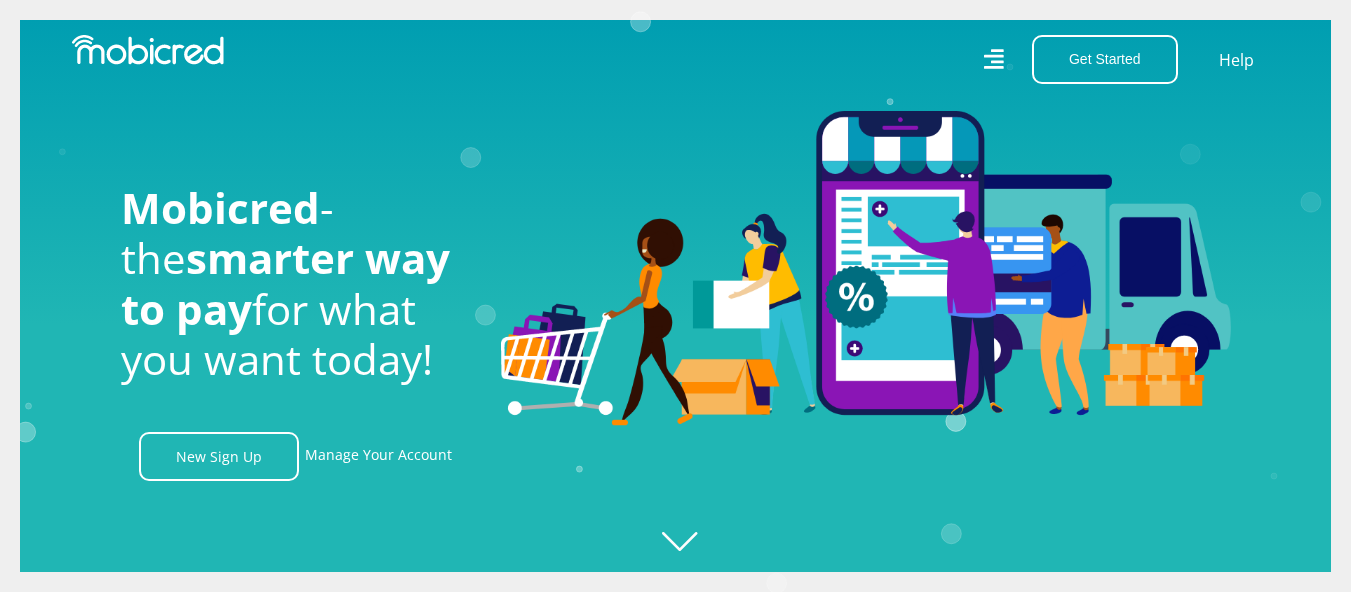 scroll, scrollTop: 0, scrollLeft: 0, axis: both 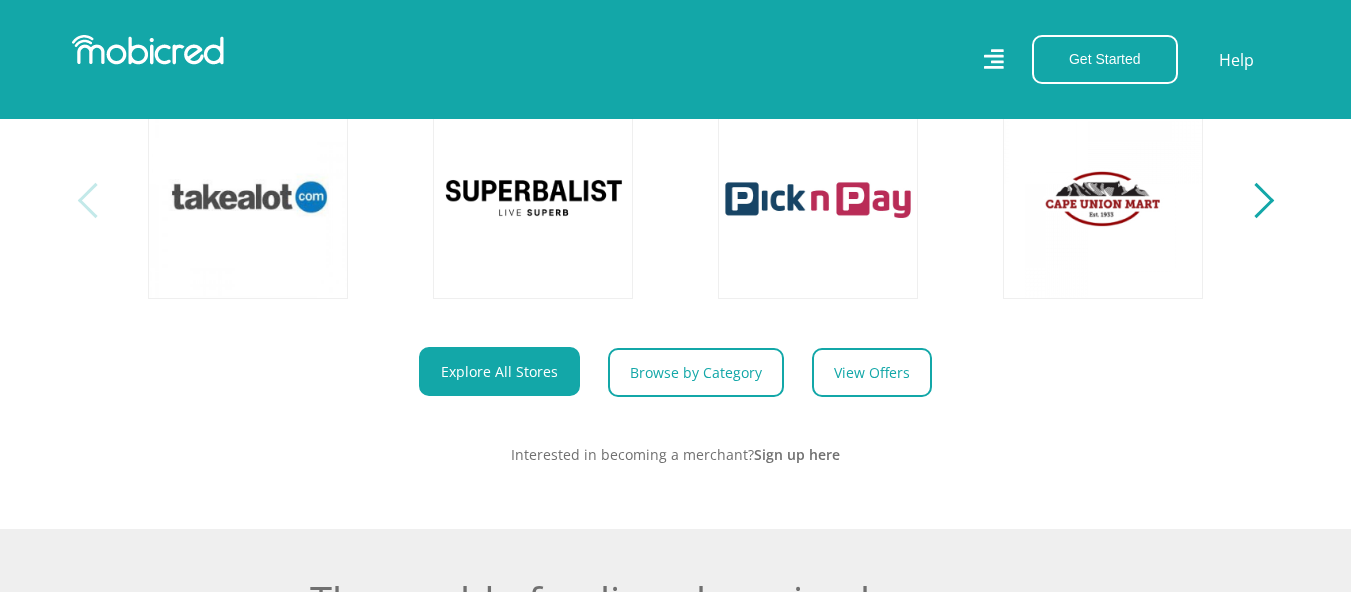click on "Explore
One Account.  Infinite Possibilities.
Unlock the possibilities of online shopping with Mobicred." at bounding box center (675, 160) 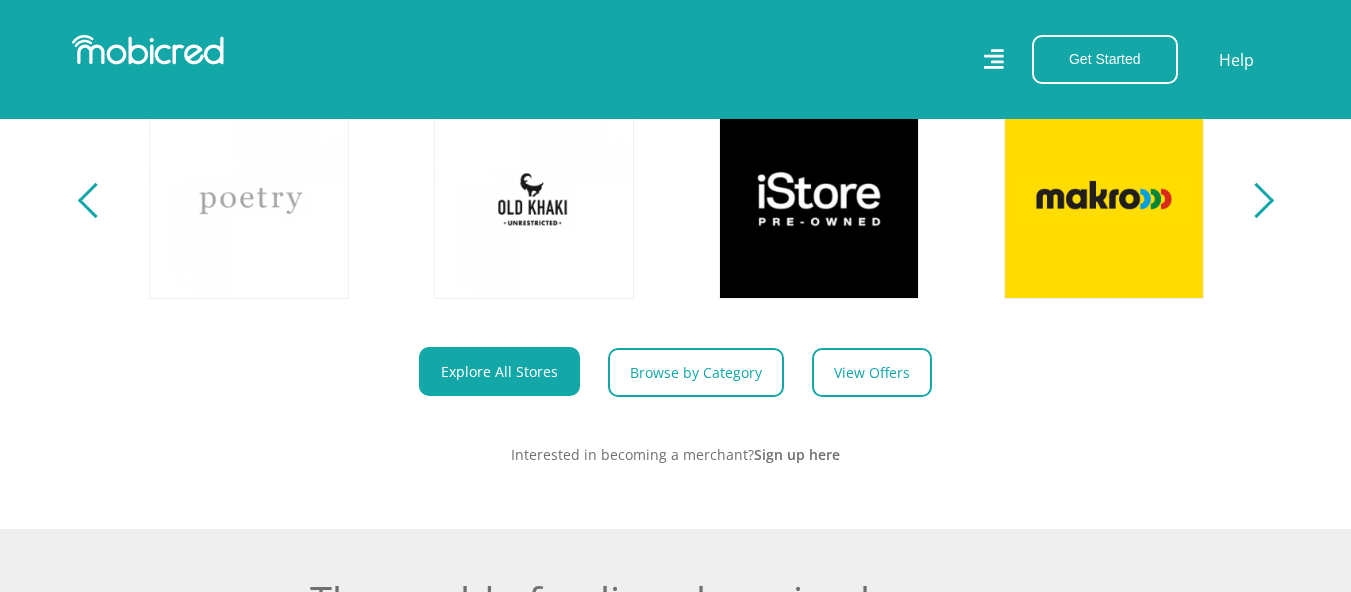 scroll, scrollTop: 0, scrollLeft: 1140, axis: horizontal 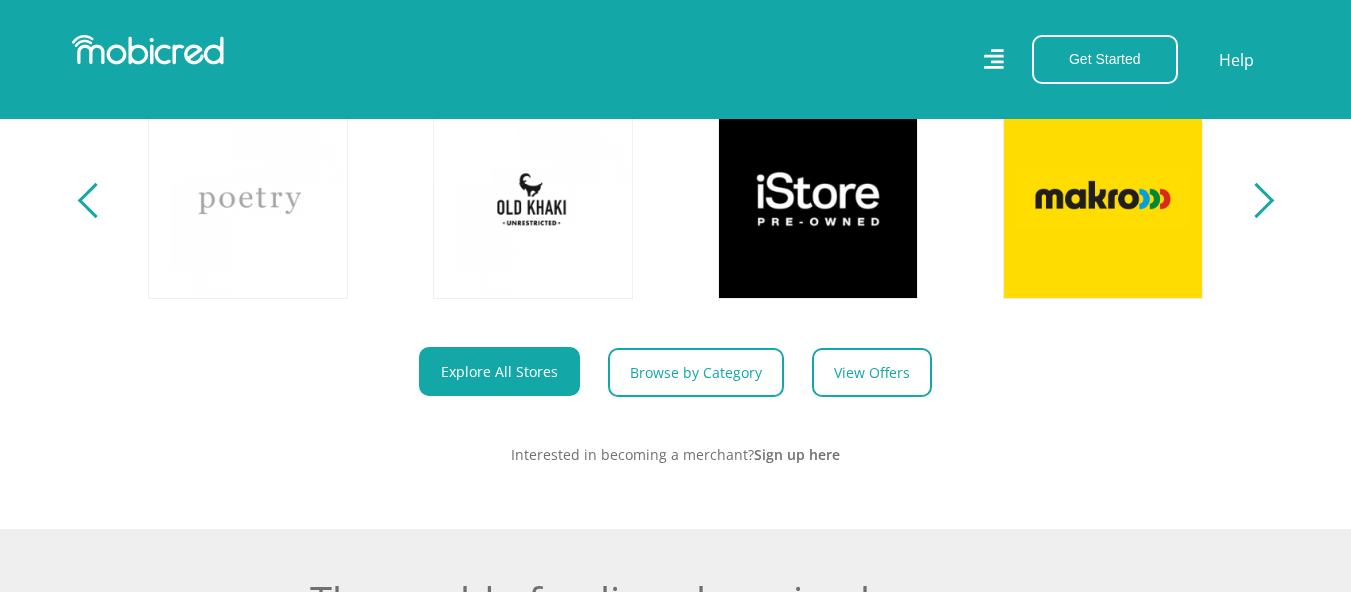 click at bounding box center (1255, 200) 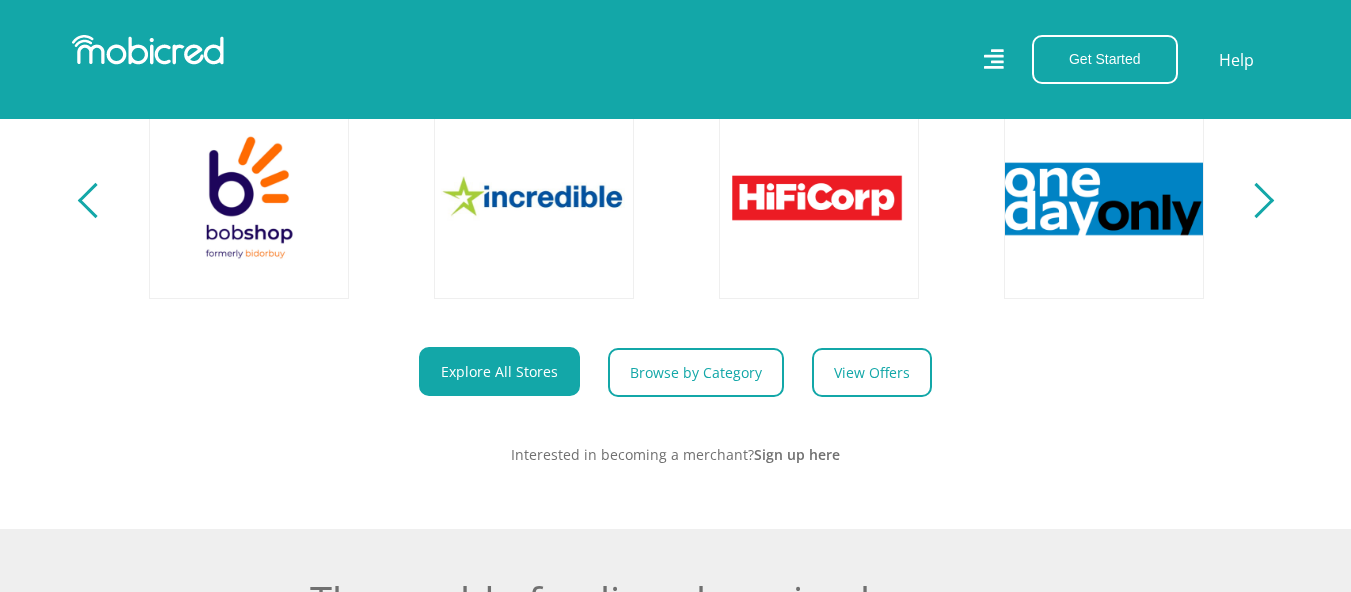 scroll, scrollTop: 0, scrollLeft: 3420, axis: horizontal 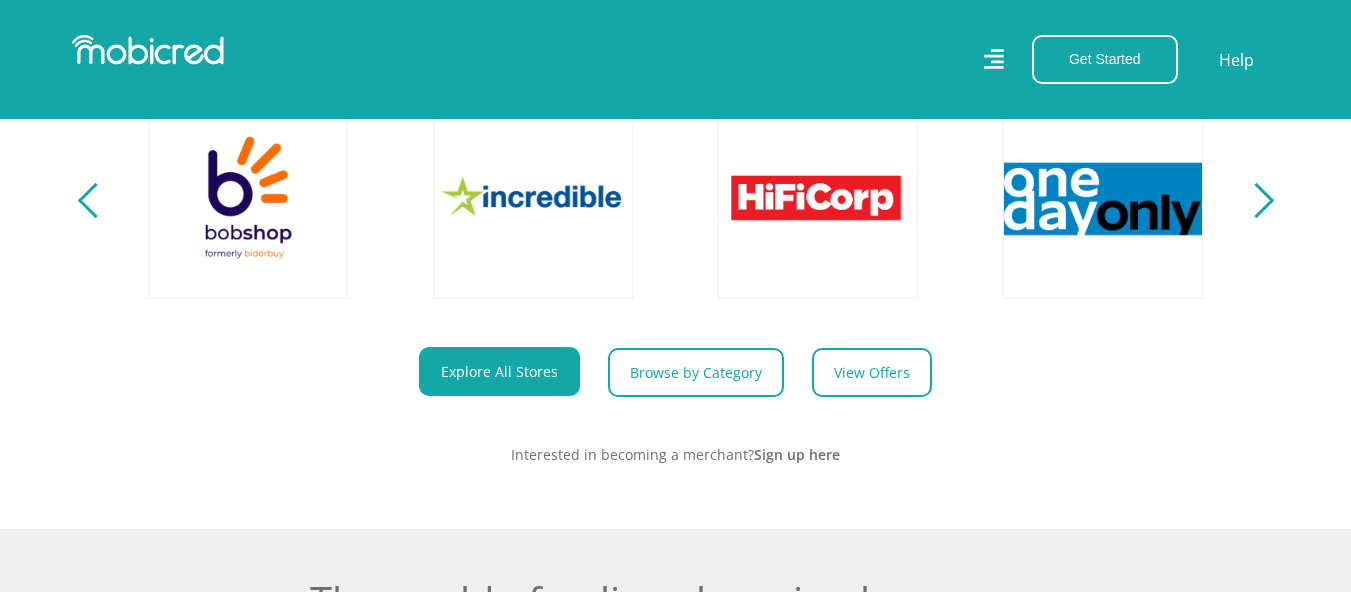 click at bounding box center (1255, 200) 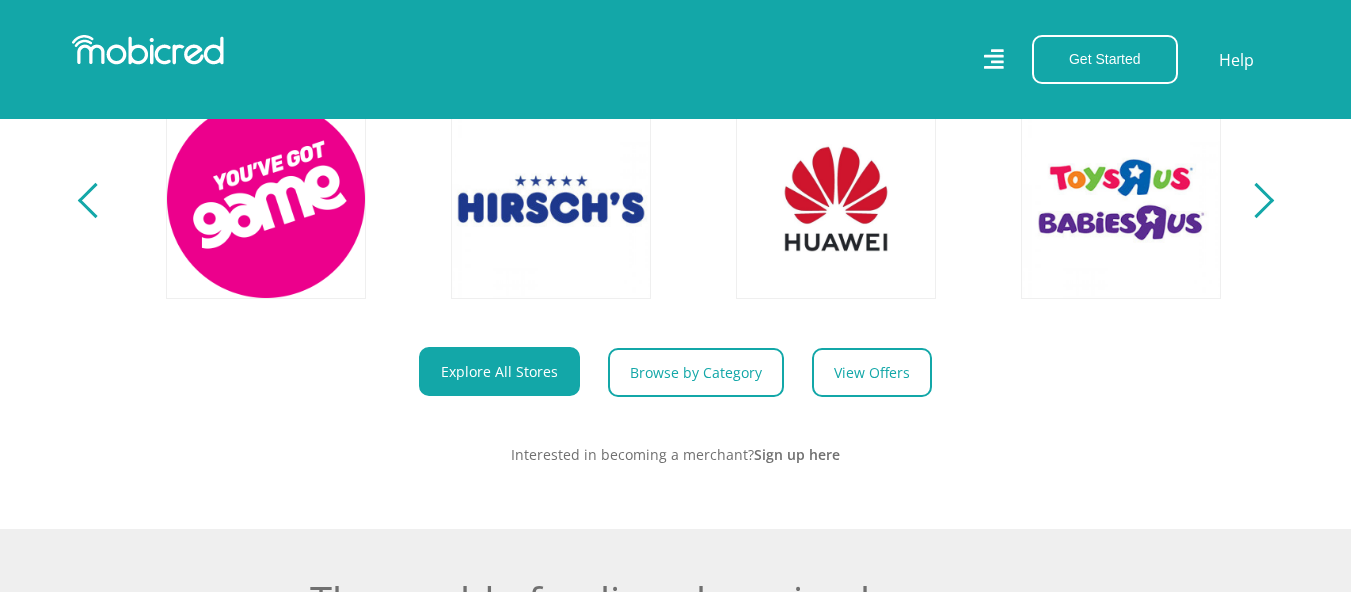 scroll, scrollTop: 0, scrollLeft: 4560, axis: horizontal 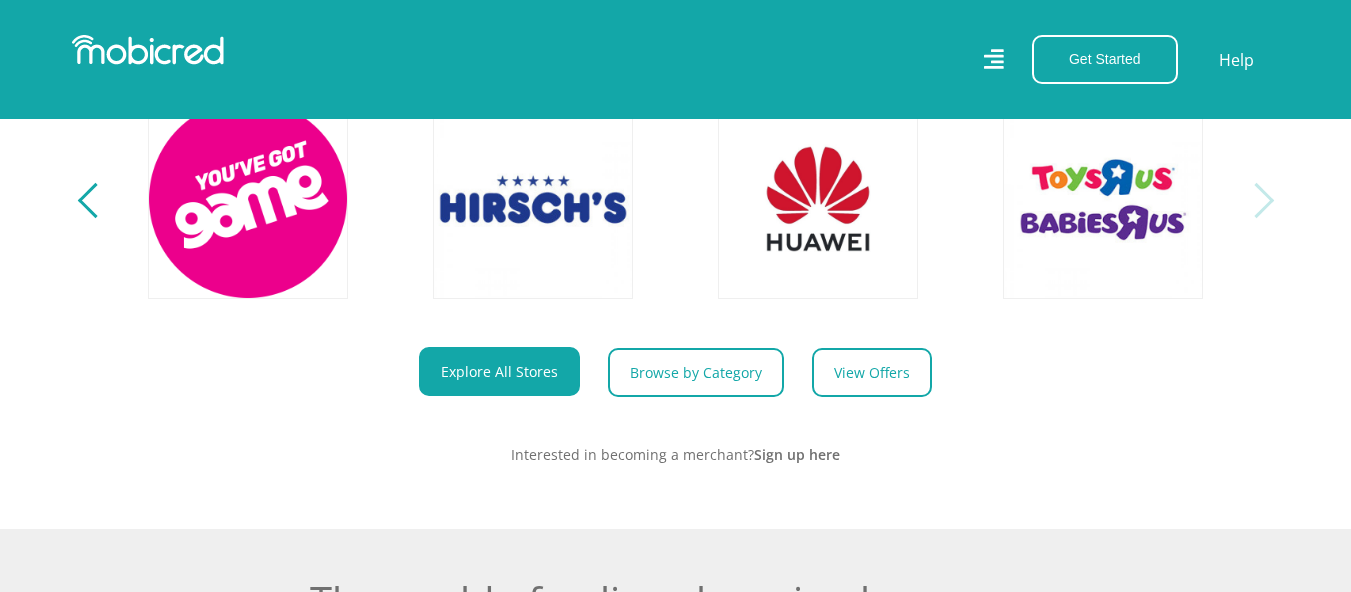 click at bounding box center (1255, 200) 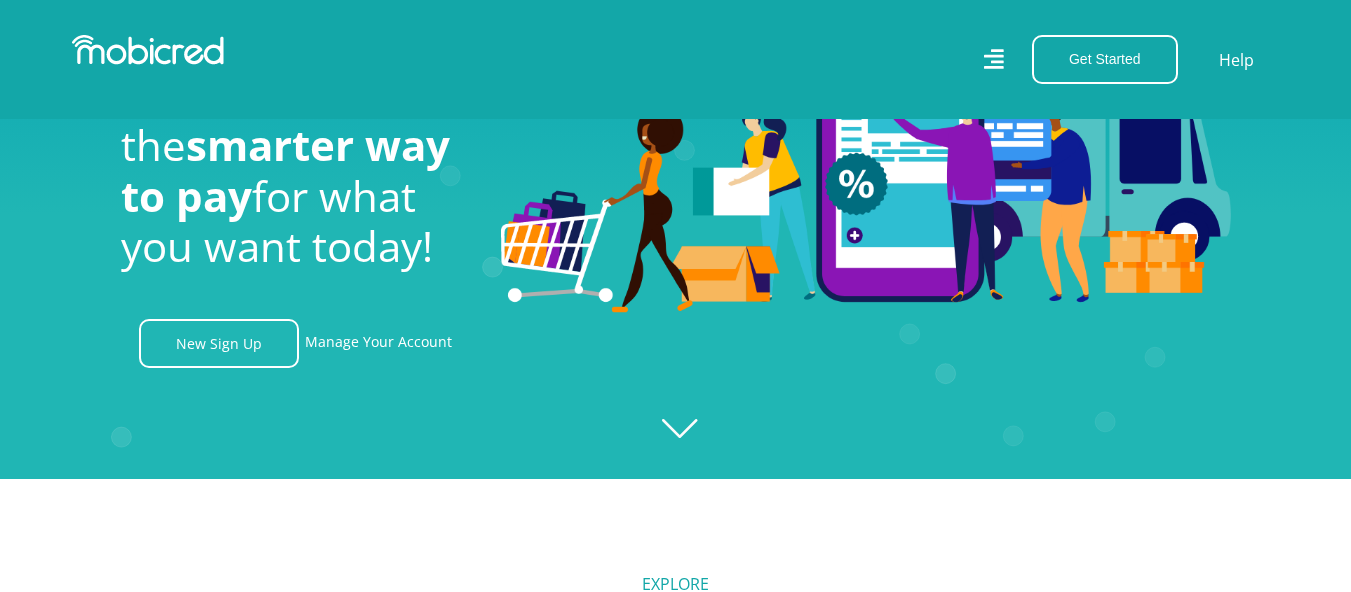 scroll, scrollTop: 100, scrollLeft: 0, axis: vertical 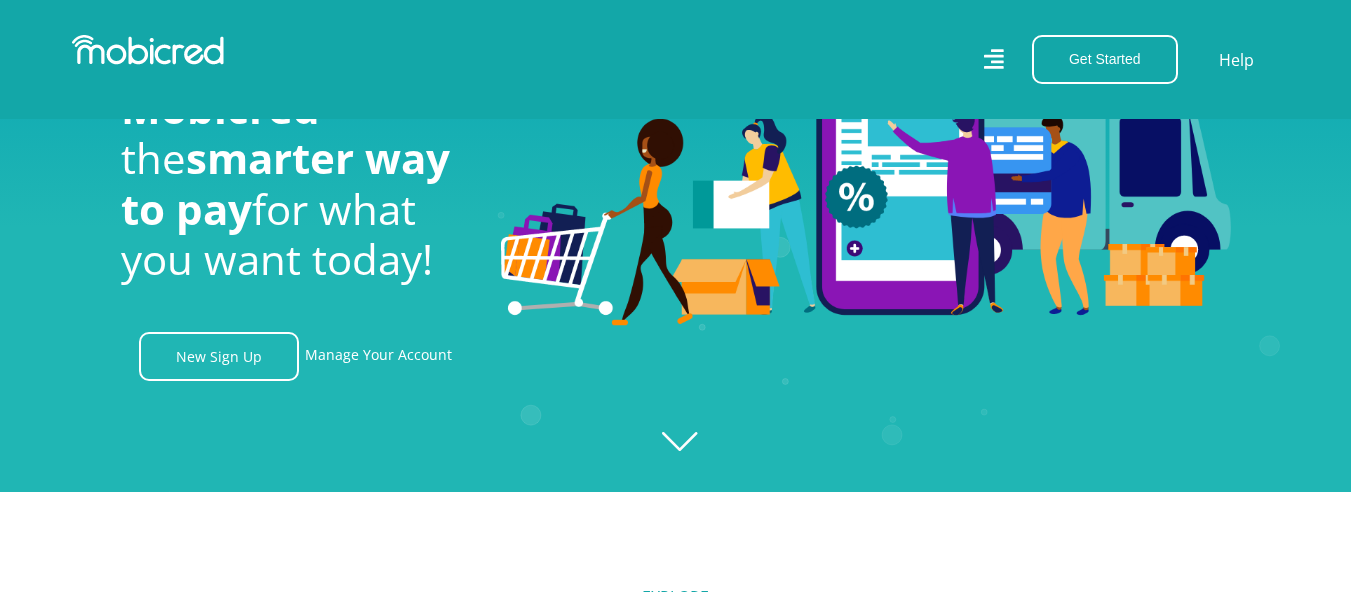 click 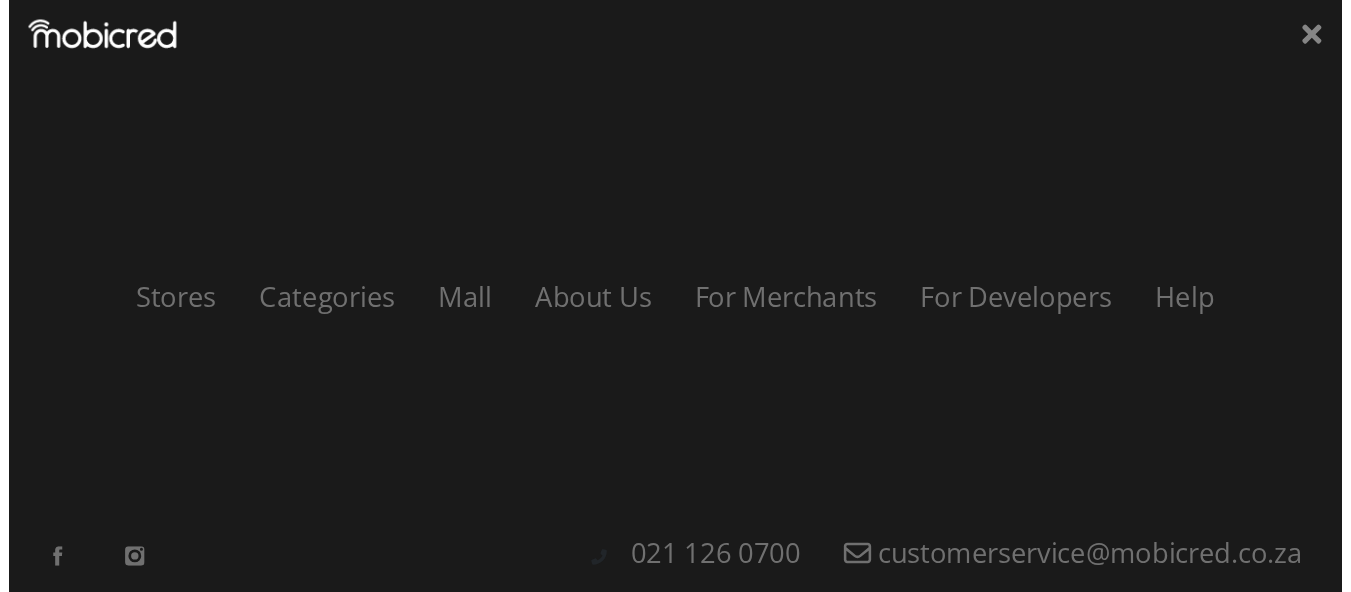 scroll, scrollTop: 0, scrollLeft: 1140, axis: horizontal 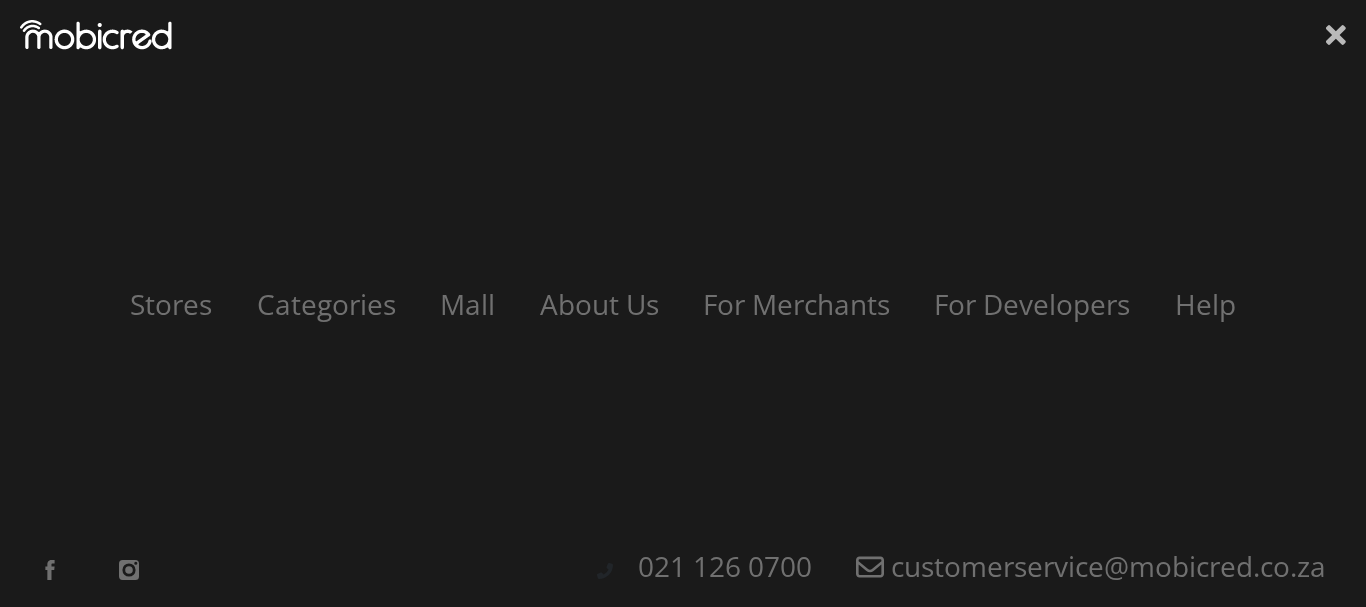 click 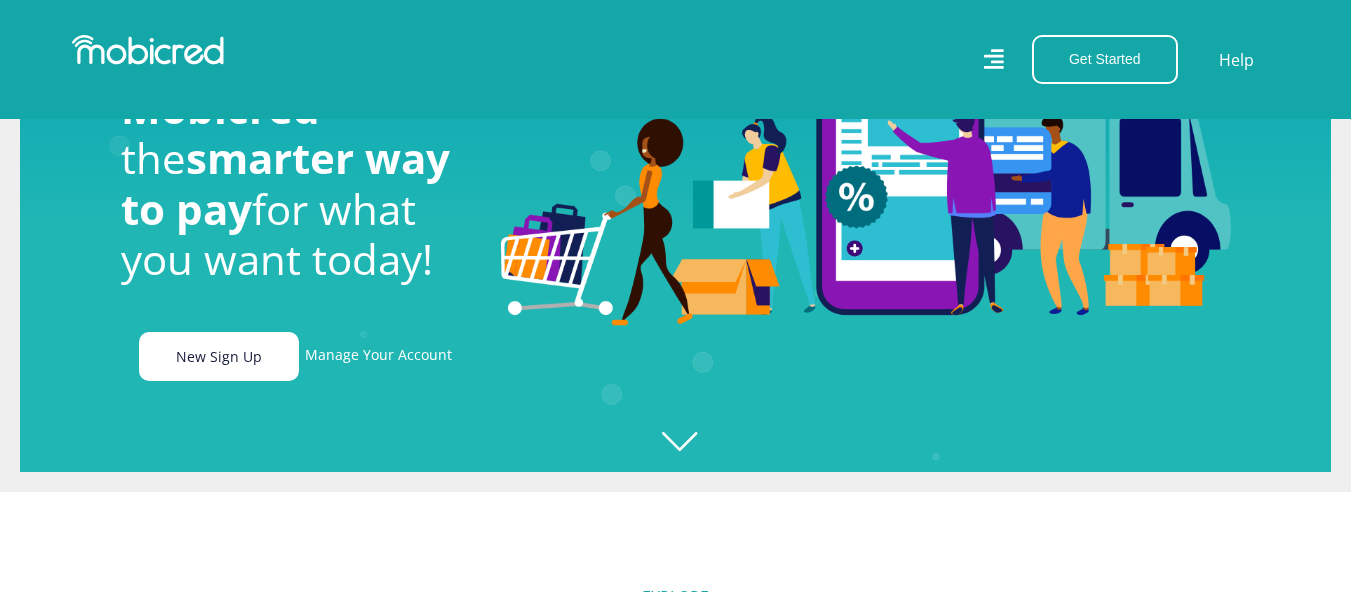 scroll, scrollTop: 0, scrollLeft: 3420, axis: horizontal 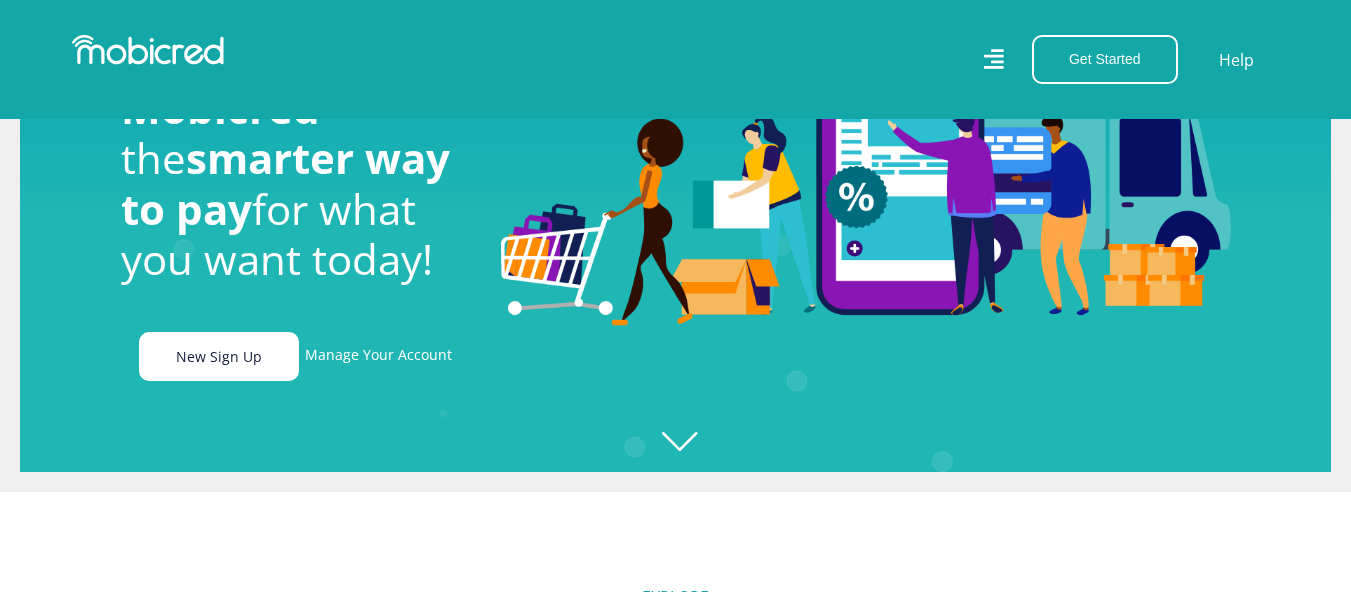 click on "New Sign Up" at bounding box center [219, 356] 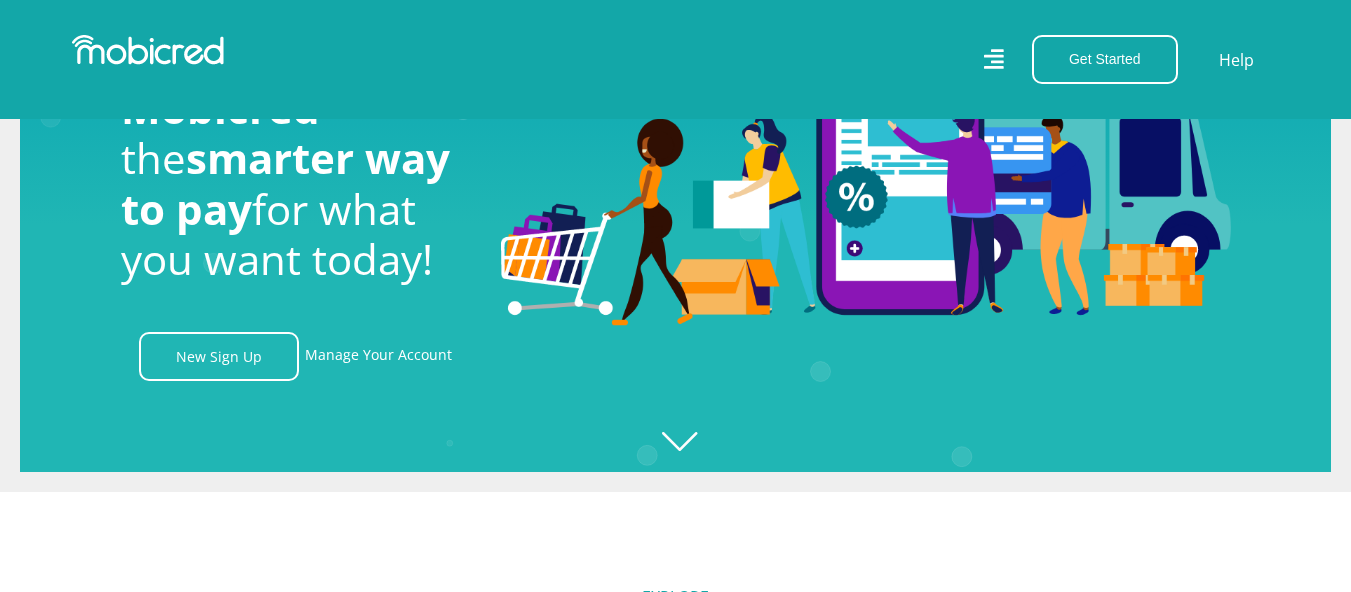 scroll, scrollTop: 0, scrollLeft: 4560, axis: horizontal 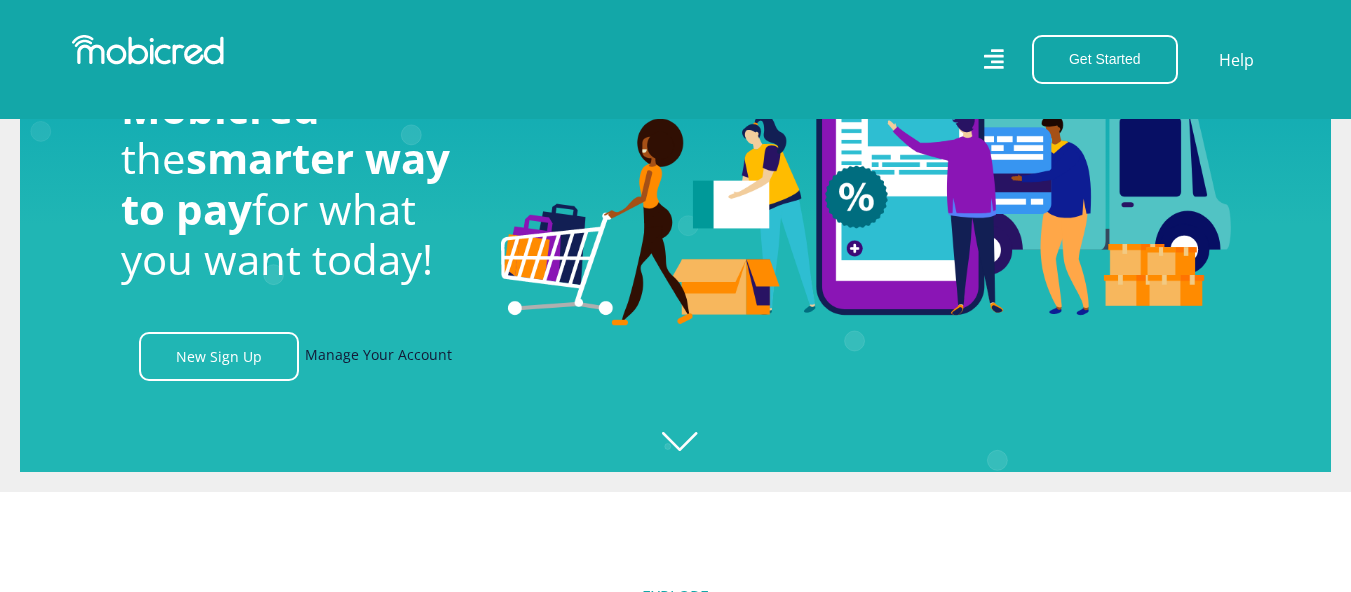 click on "Manage Your Account" at bounding box center (378, 356) 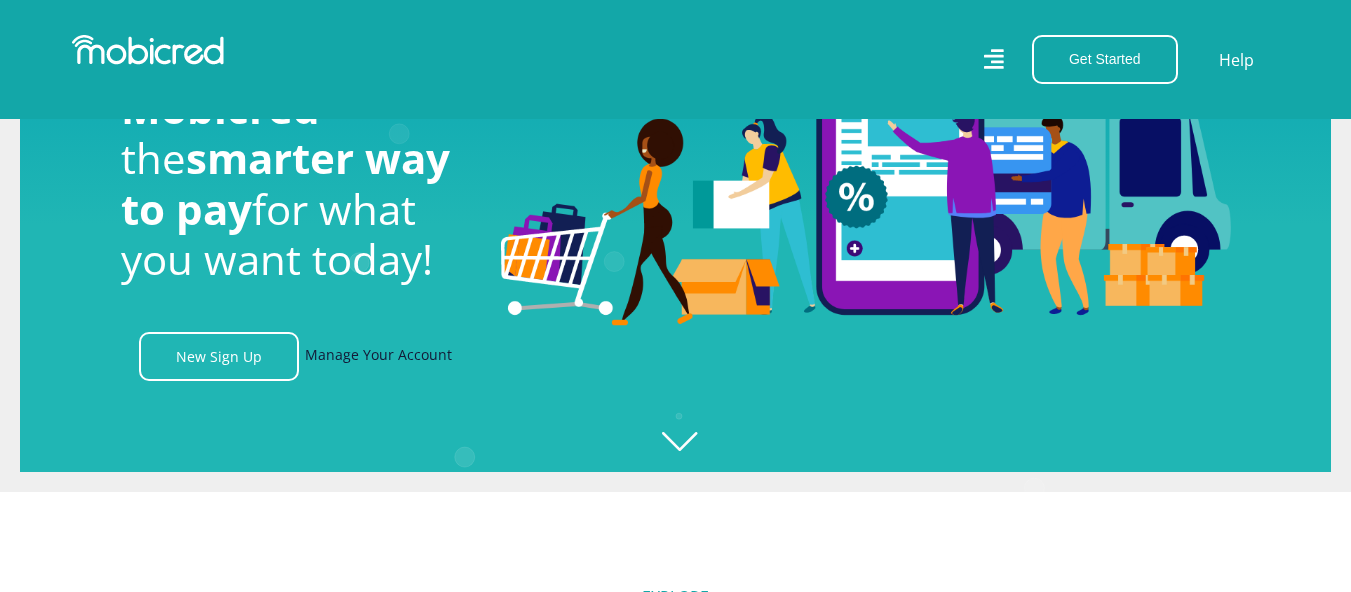 scroll, scrollTop: 0, scrollLeft: 0, axis: both 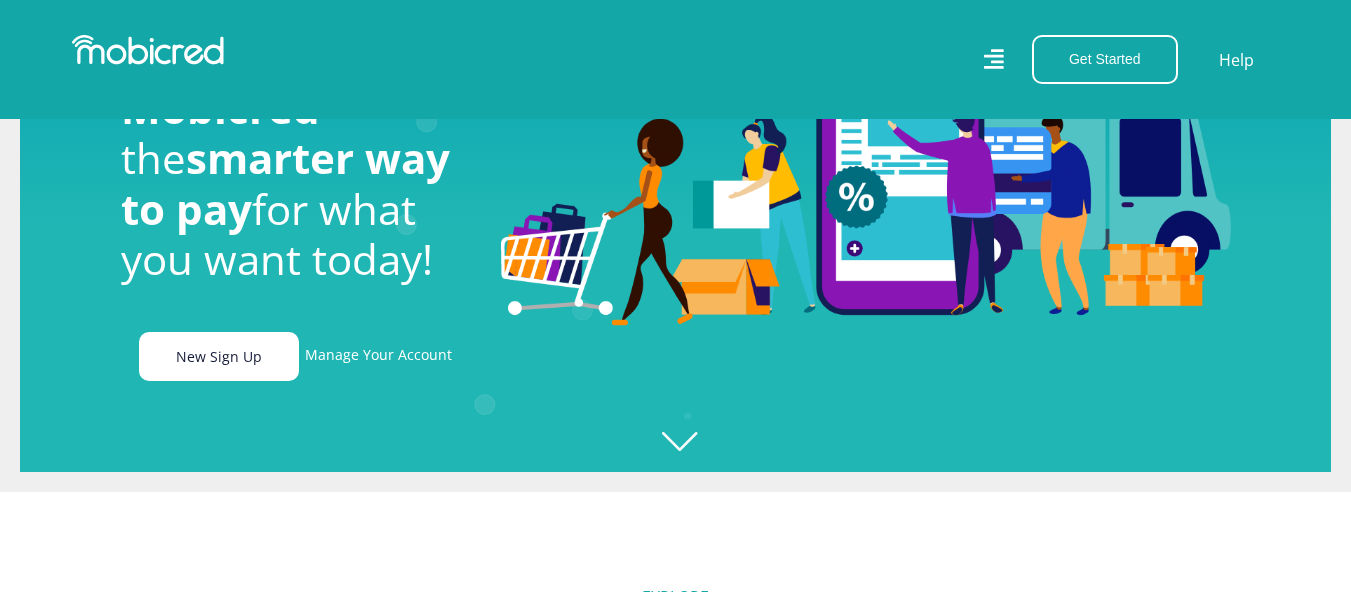 click on "New Sign Up" at bounding box center [219, 356] 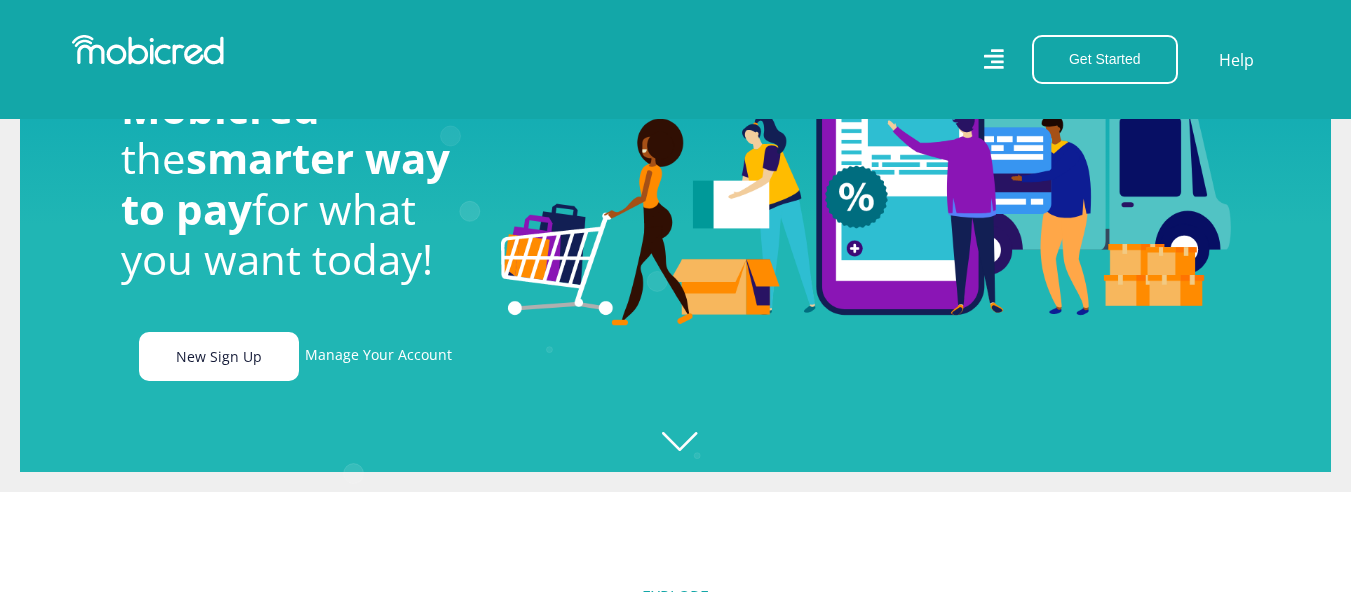scroll, scrollTop: 0, scrollLeft: 1140, axis: horizontal 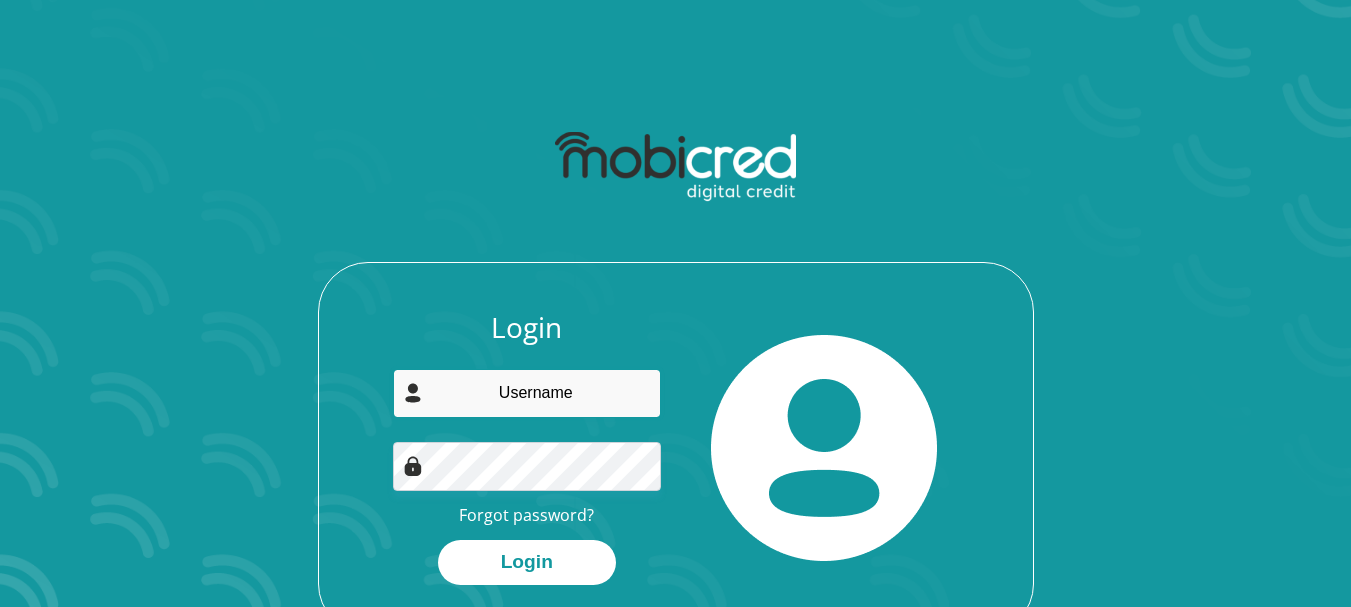 click at bounding box center [527, 393] 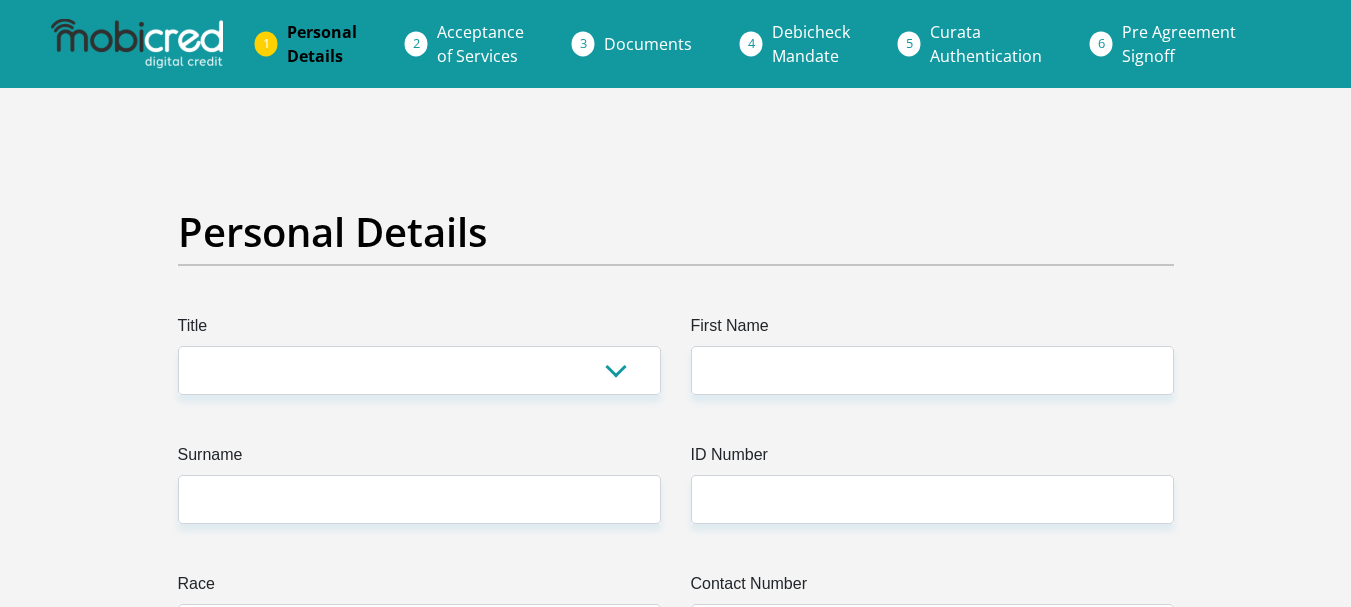 scroll, scrollTop: 0, scrollLeft: 0, axis: both 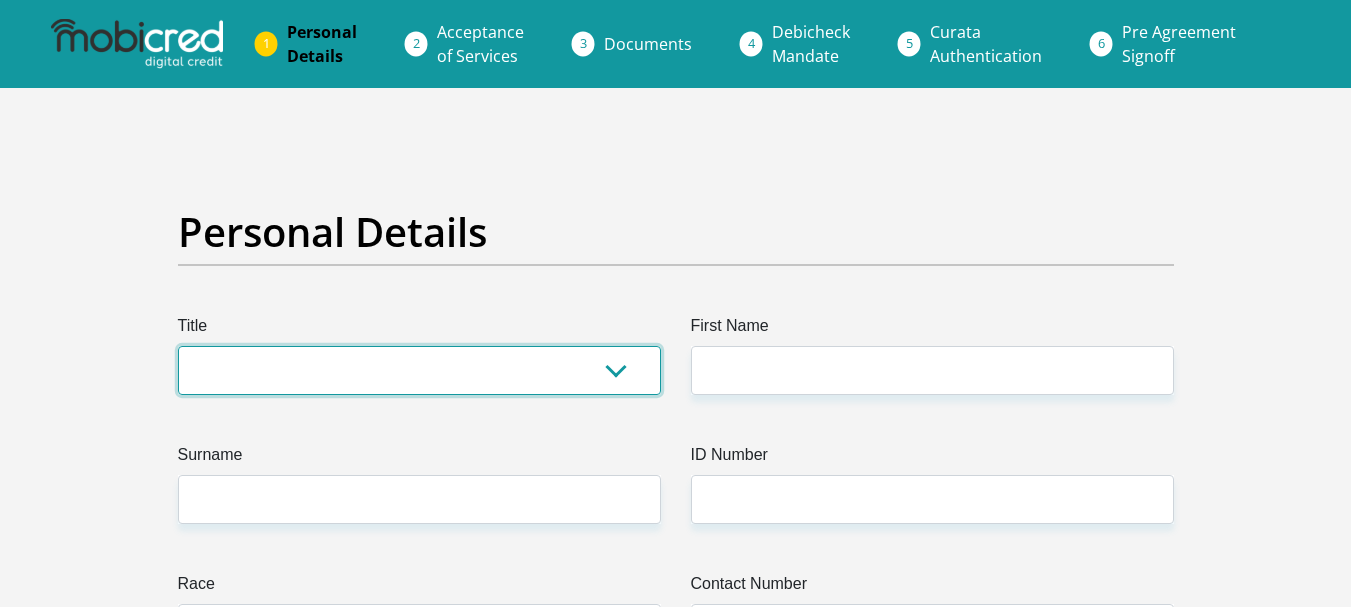 click on "Mr
Ms
Mrs
Dr
Other" at bounding box center [419, 370] 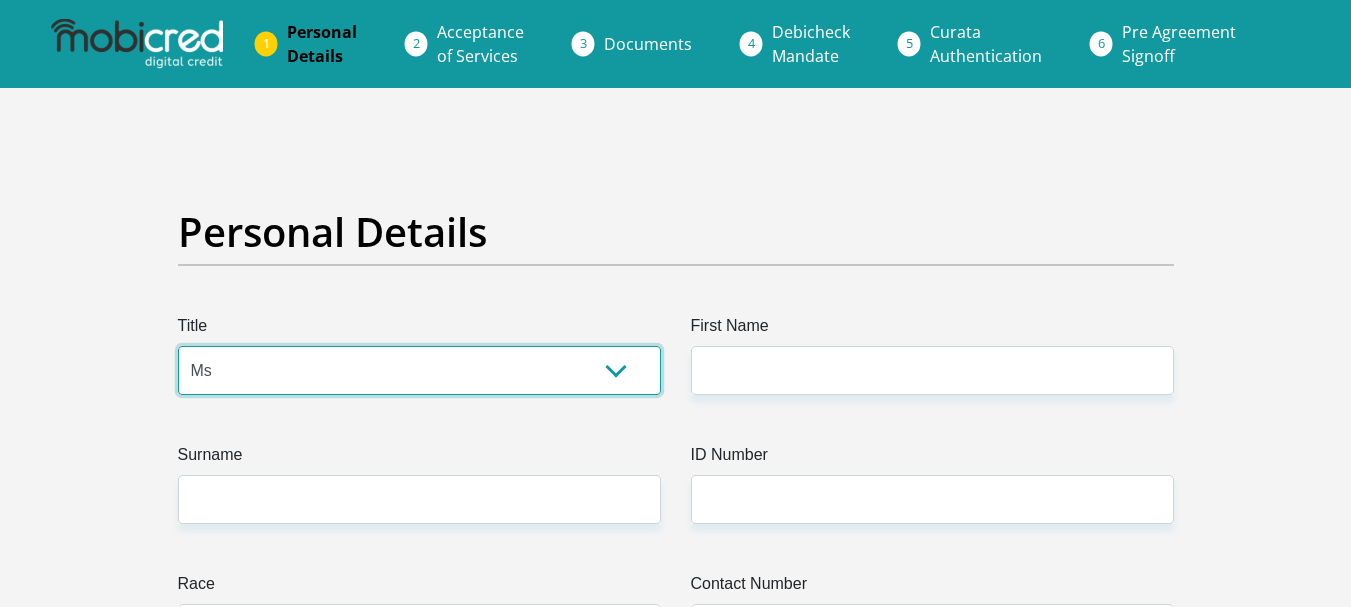 click on "Mr
Ms
Mrs
Dr
Other" at bounding box center (419, 370) 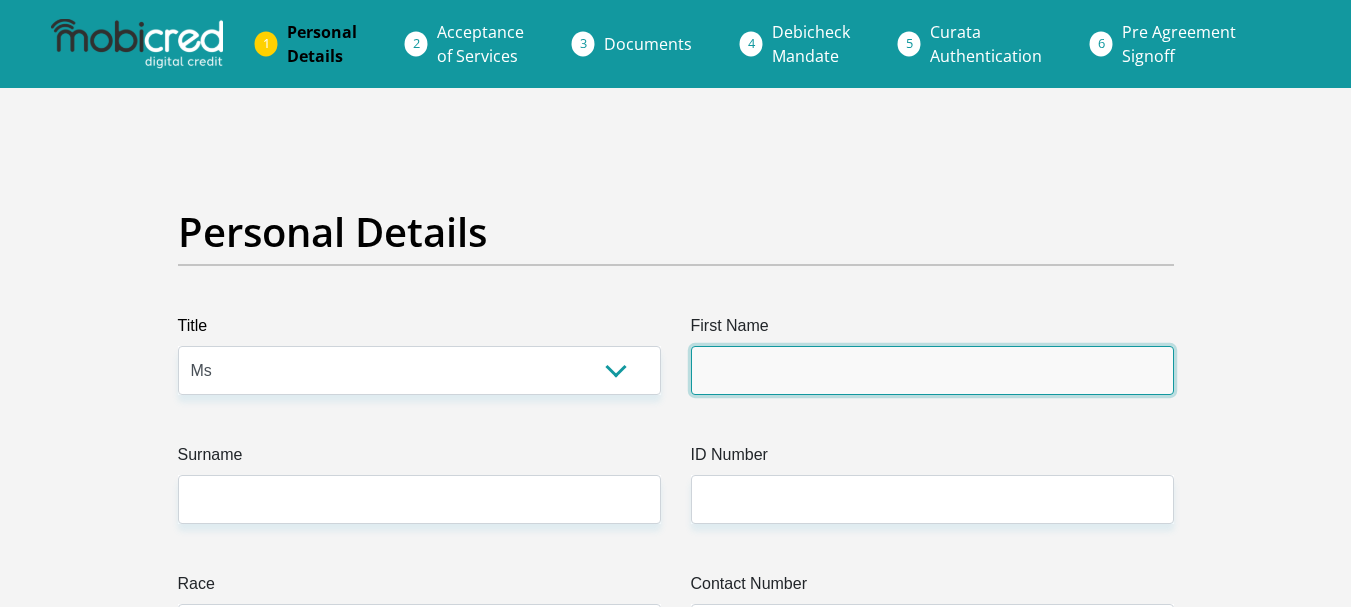 click on "First Name" at bounding box center (932, 370) 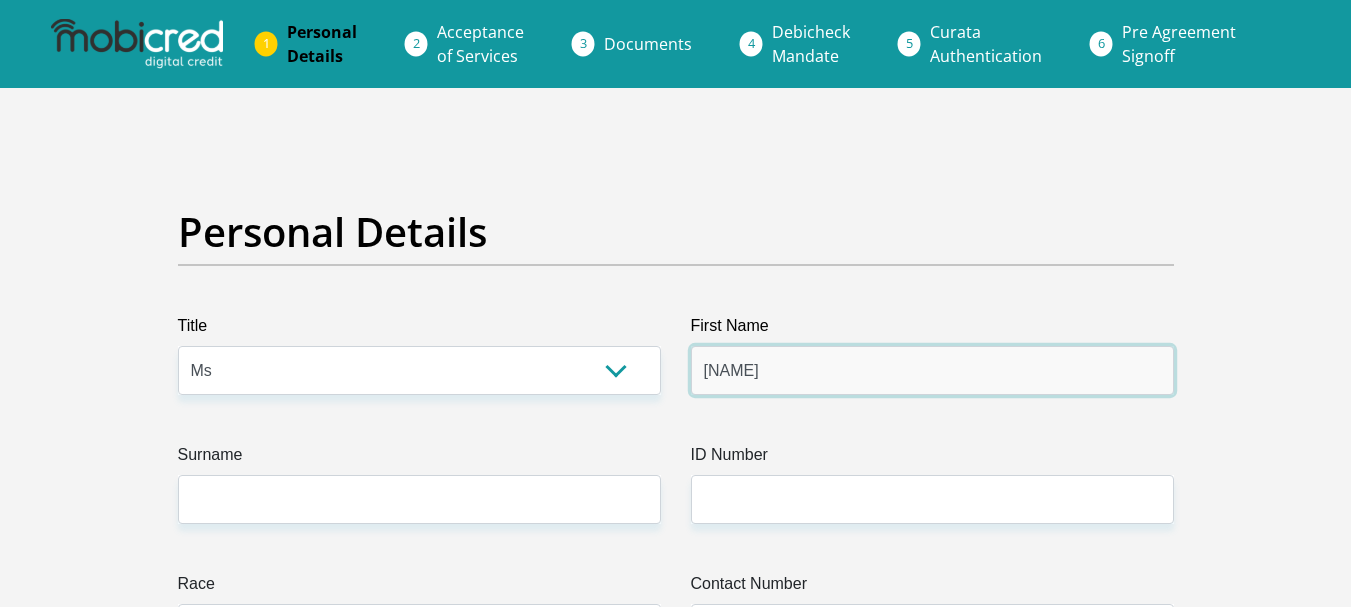 type on "[NAME]" 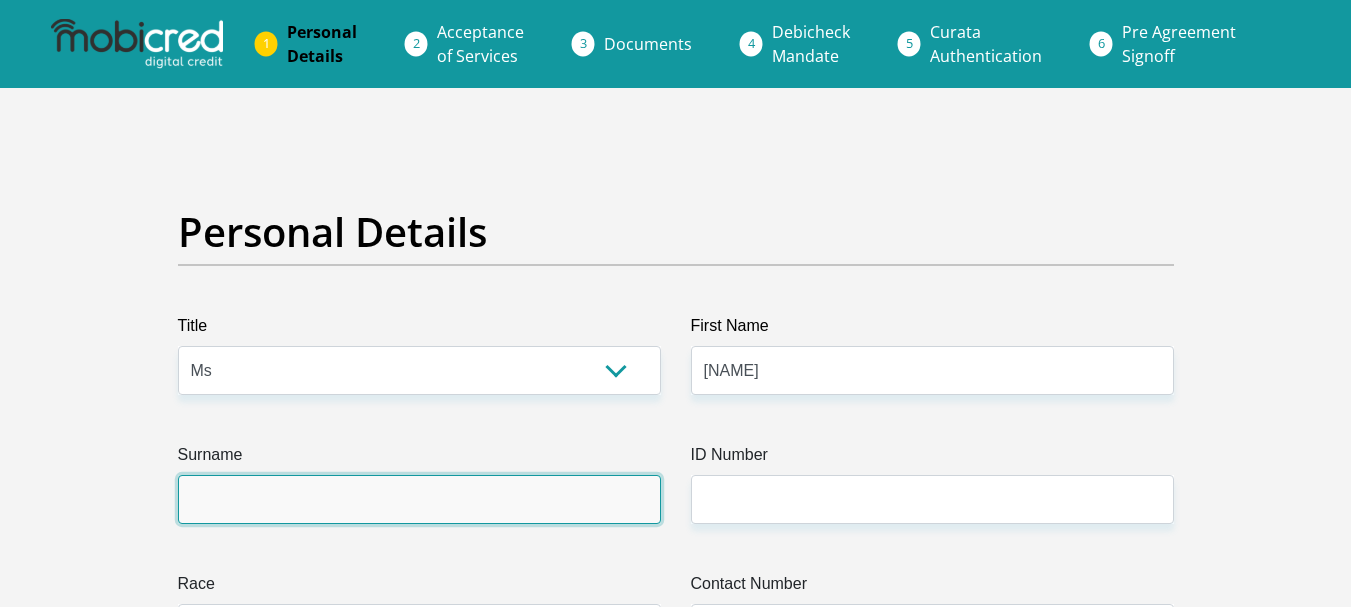 click on "Surname" at bounding box center [419, 499] 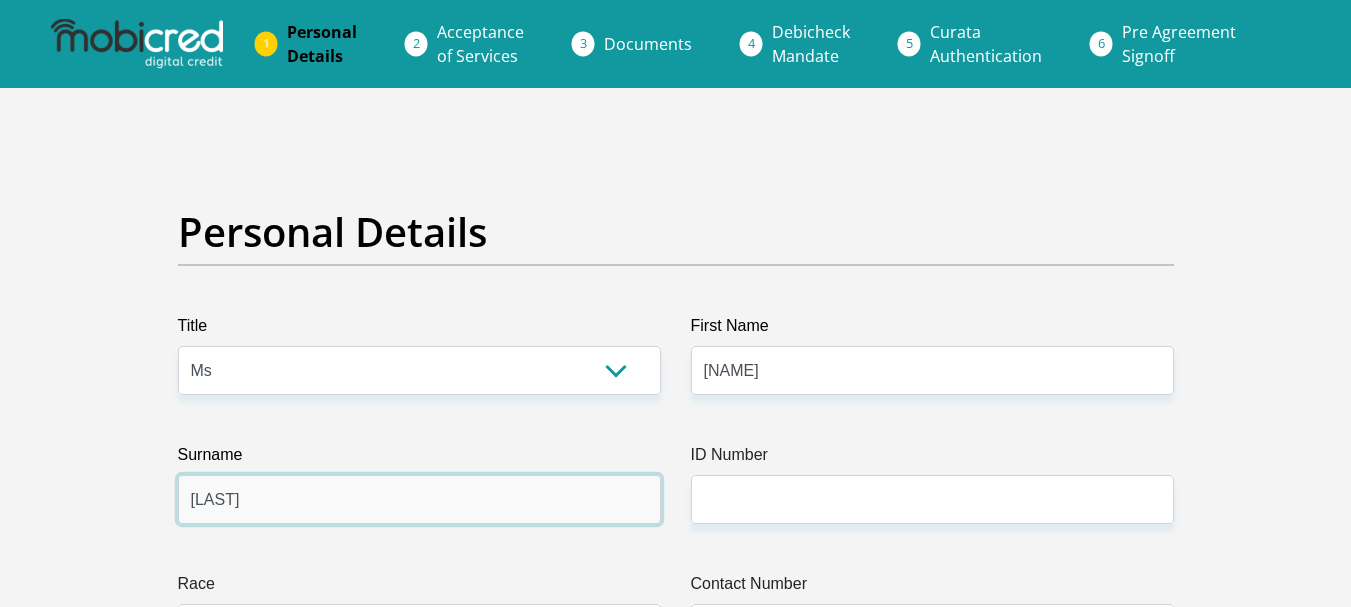 type on "[LAST]" 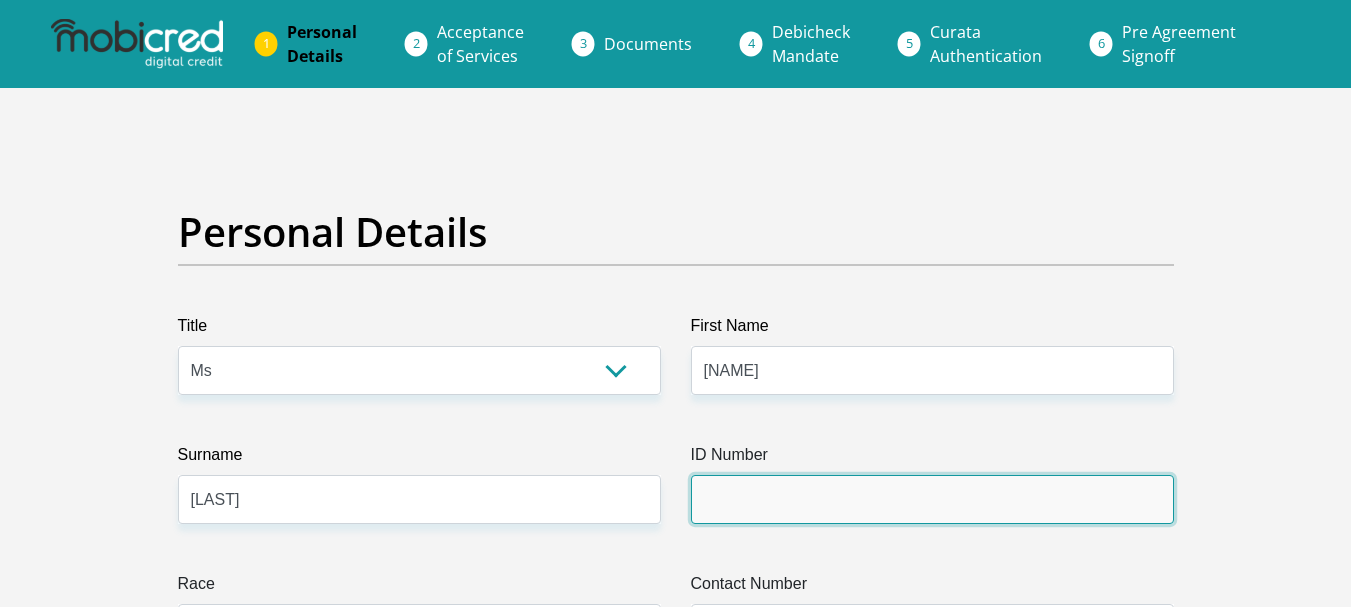 click on "ID Number" at bounding box center [932, 499] 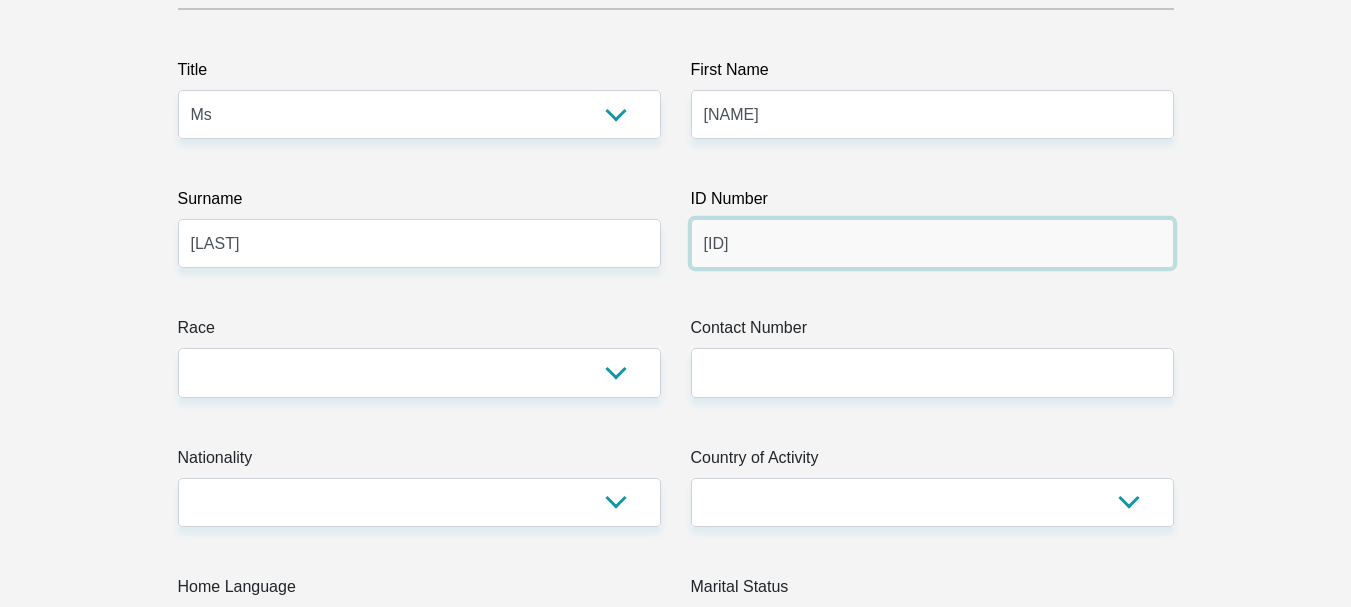 scroll, scrollTop: 300, scrollLeft: 0, axis: vertical 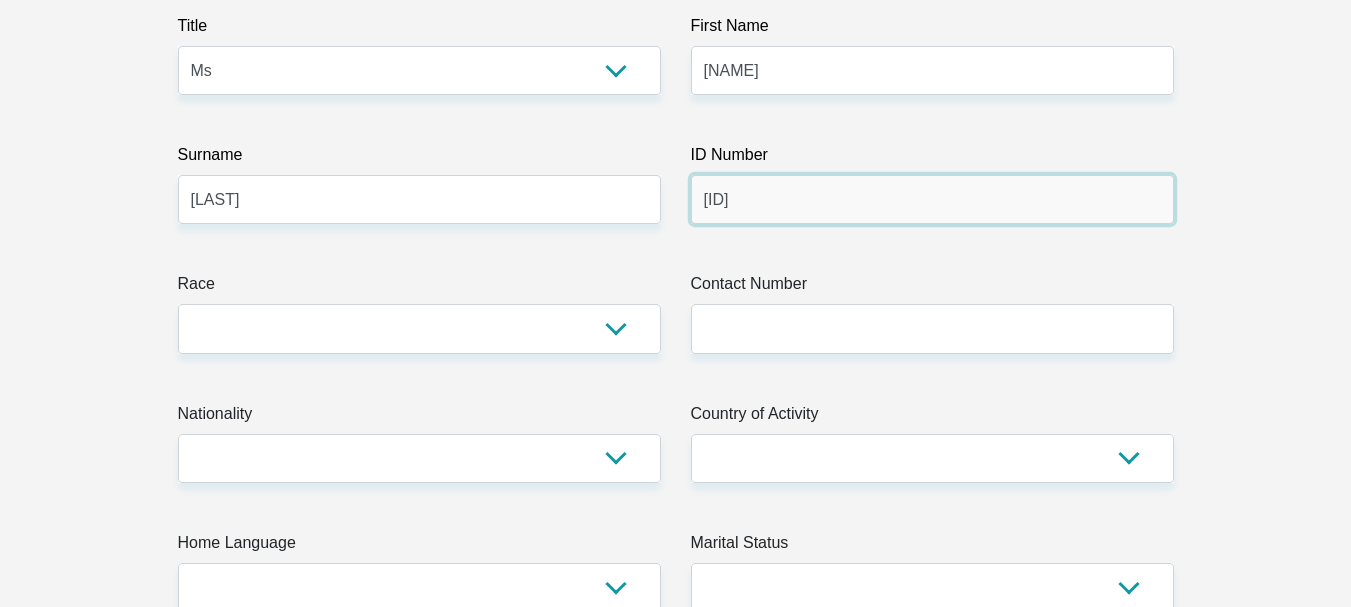 type on "[ID]" 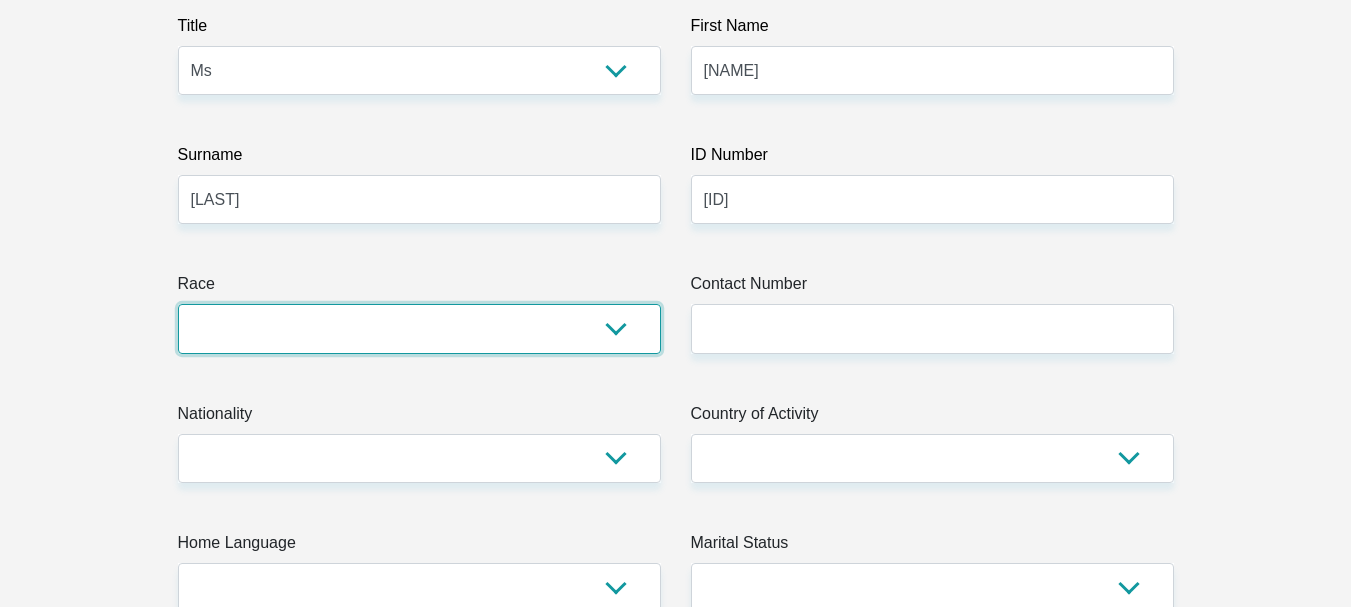 click on "Black
Coloured
Indian
White
Other" at bounding box center (419, 328) 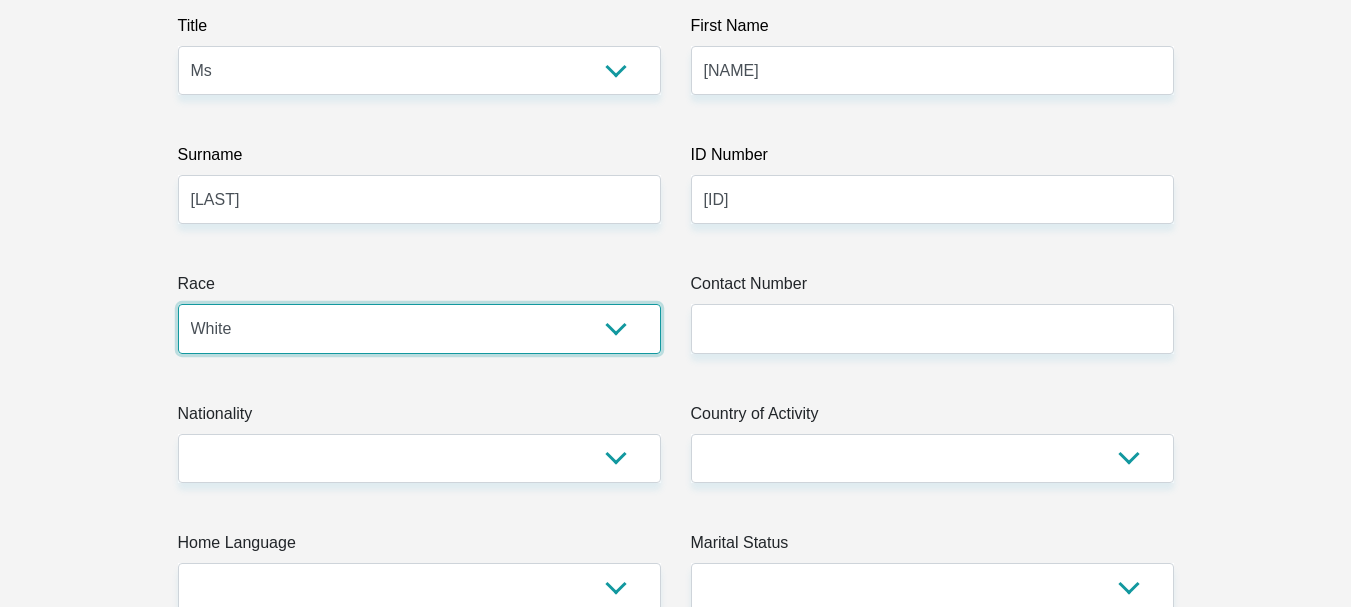 click on "Black
Coloured
Indian
White
Other" at bounding box center (419, 328) 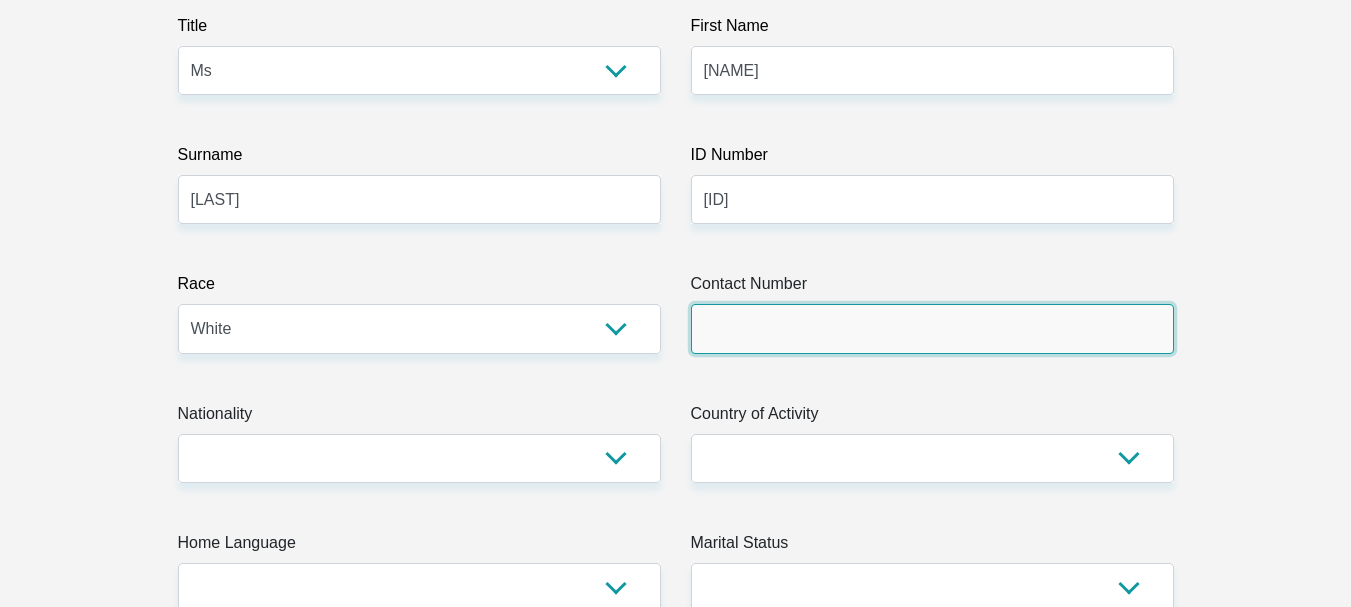 click on "Contact Number" at bounding box center (932, 328) 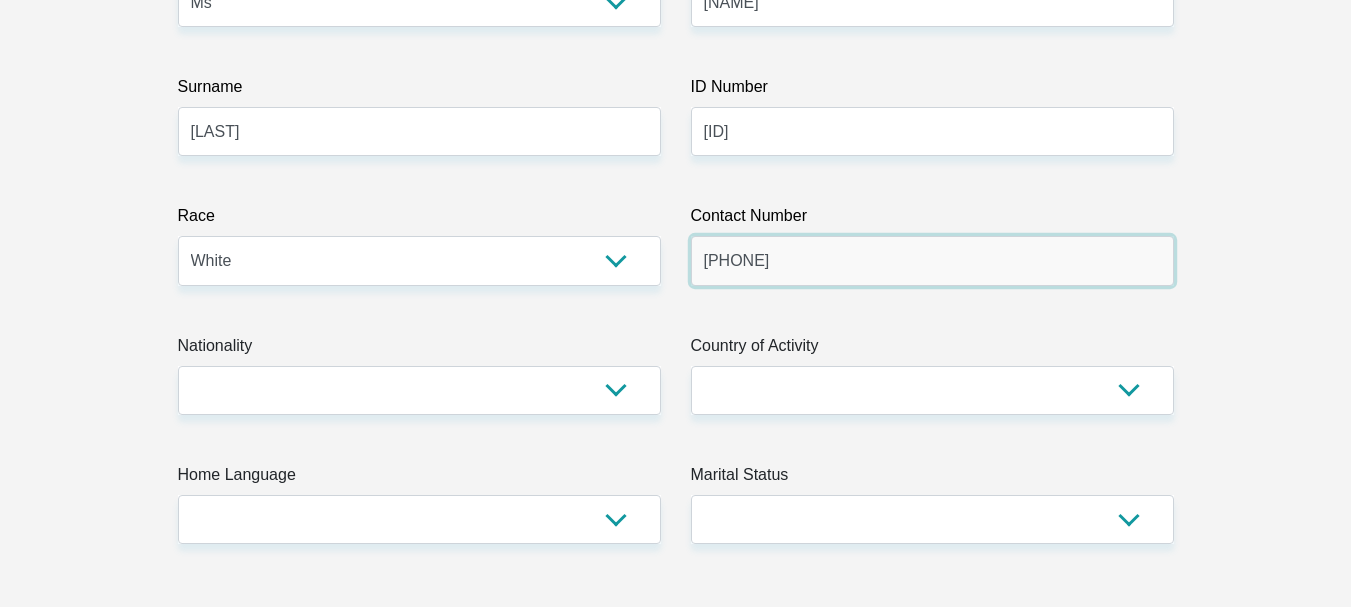 scroll, scrollTop: 400, scrollLeft: 0, axis: vertical 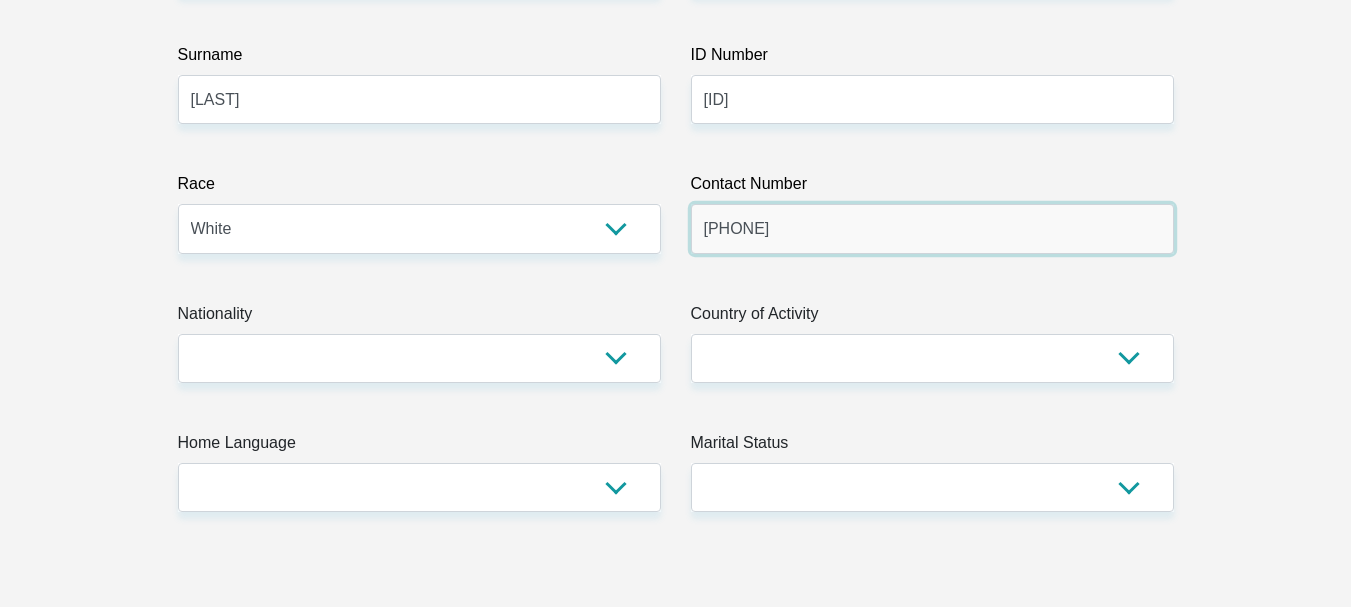 type on "[PHONE]" 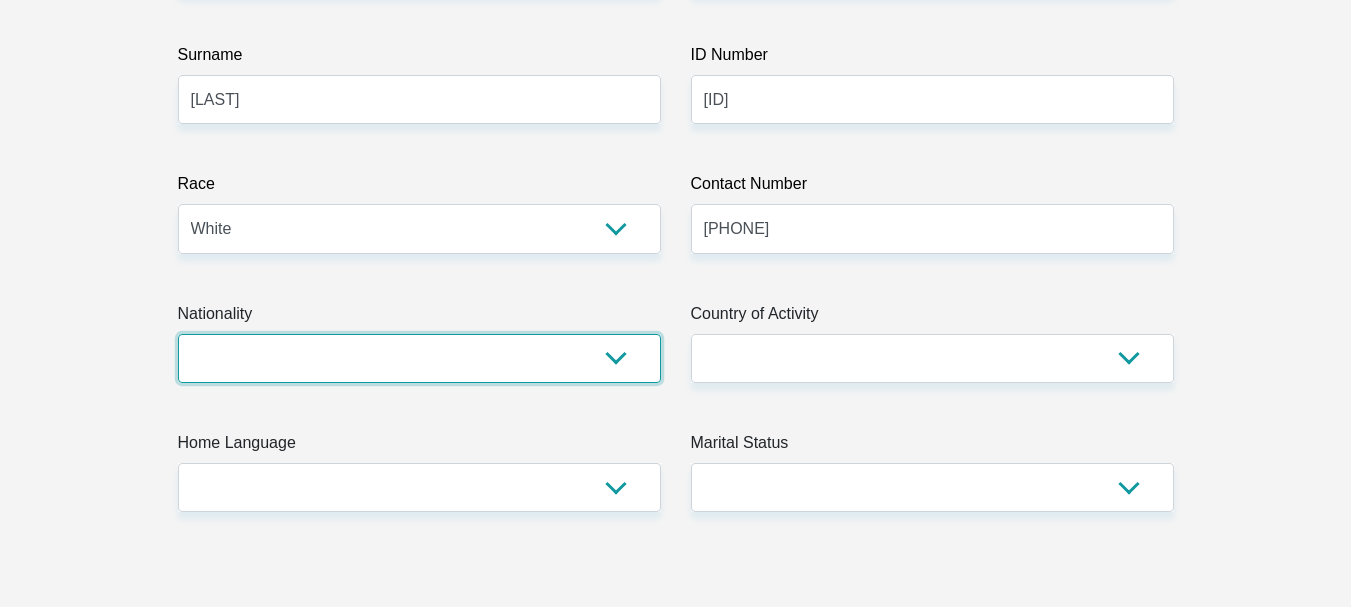 click on "South Africa
Afghanistan
Aland Islands
Albania
Algeria
America Samoa
American Virgin Islands
Andorra
Angola
Anguilla
Antarctica
Antigua and Barbuda
Argentina
Armenia
Aruba
Ascension Island
Australia
Austria
Azerbaijan
Bahamas
Bahrain
Bangladesh
Barbados
Chad" at bounding box center [419, 358] 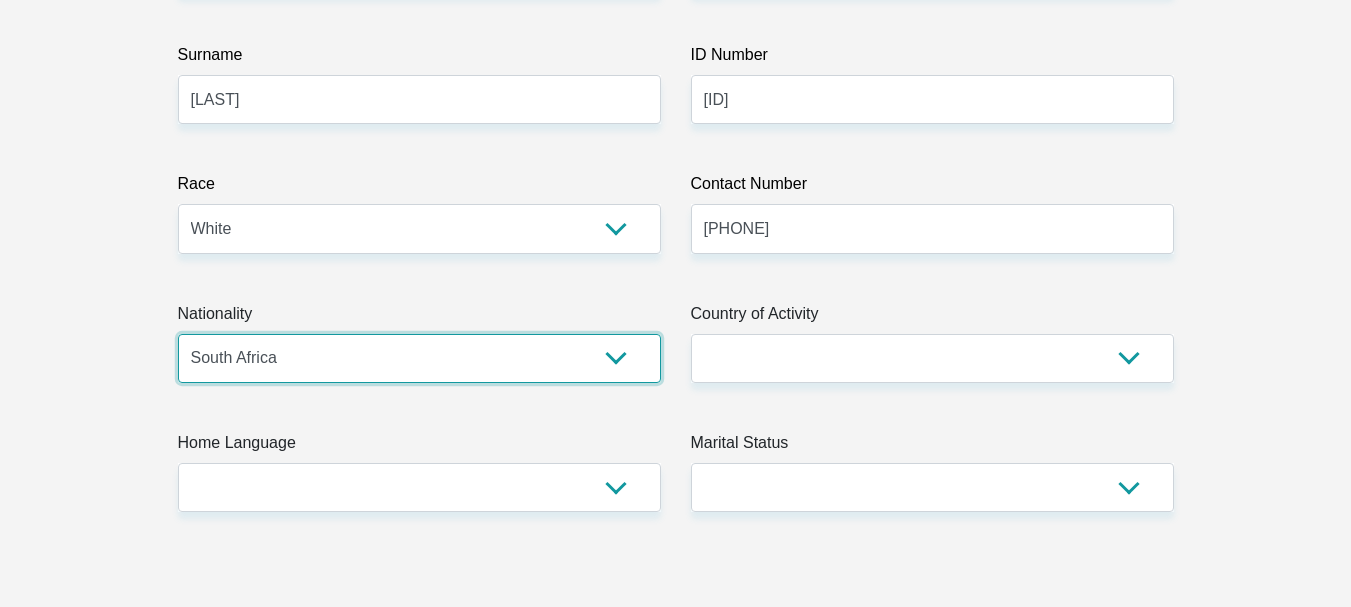 click on "South Africa
Afghanistan
Aland Islands
Albania
Algeria
America Samoa
American Virgin Islands
Andorra
Angola
Anguilla
Antarctica
Antigua and Barbuda
Argentina
Armenia
Aruba
Ascension Island
Australia
Austria
Azerbaijan
Bahamas
Bahrain
Bangladesh
Barbados
Chad" at bounding box center [419, 358] 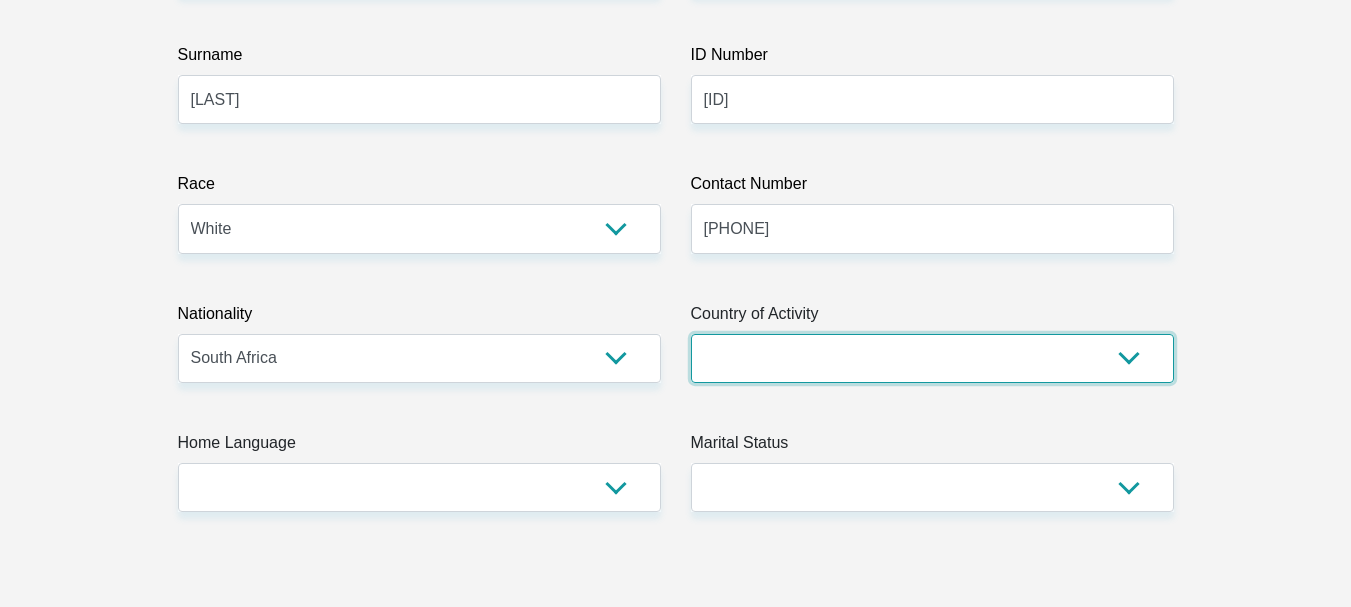 click on "South Africa
Afghanistan
Aland Islands
Albania
Algeria
America Samoa
American Virgin Islands
Andorra
Angola
Anguilla
Antarctica
Antigua and Barbuda
Argentina
Armenia
Aruba
Ascension Island
Australia
Austria
Azerbaijan
Chad" at bounding box center (932, 358) 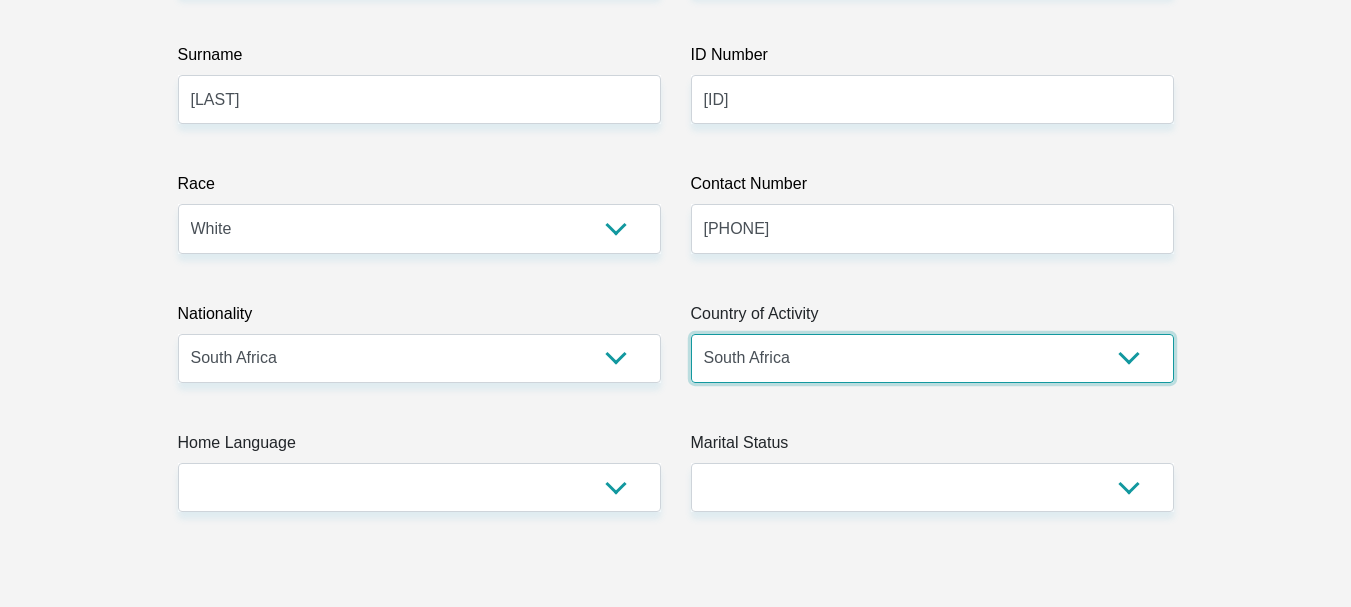 click on "South Africa
Afghanistan
Aland Islands
Albania
Algeria
America Samoa
American Virgin Islands
Andorra
Angola
Anguilla
Antarctica
Antigua and Barbuda
Argentina
Armenia
Aruba
Ascension Island
Australia
Austria
Azerbaijan
Chad" at bounding box center [932, 358] 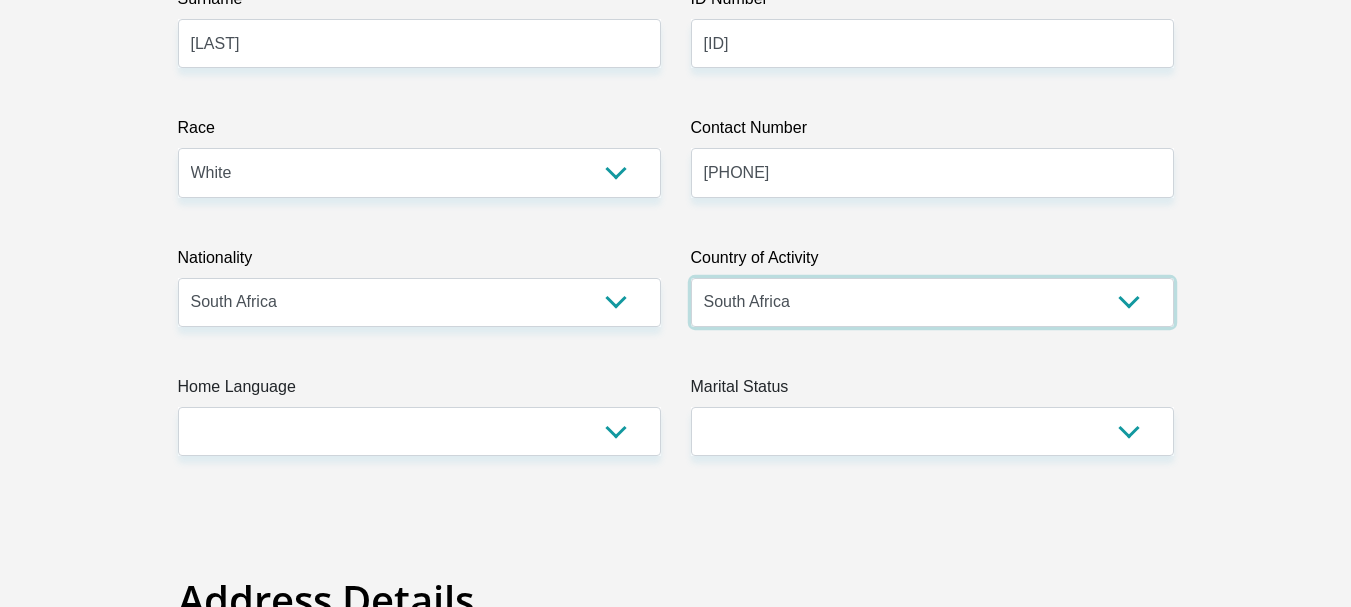 scroll, scrollTop: 600, scrollLeft: 0, axis: vertical 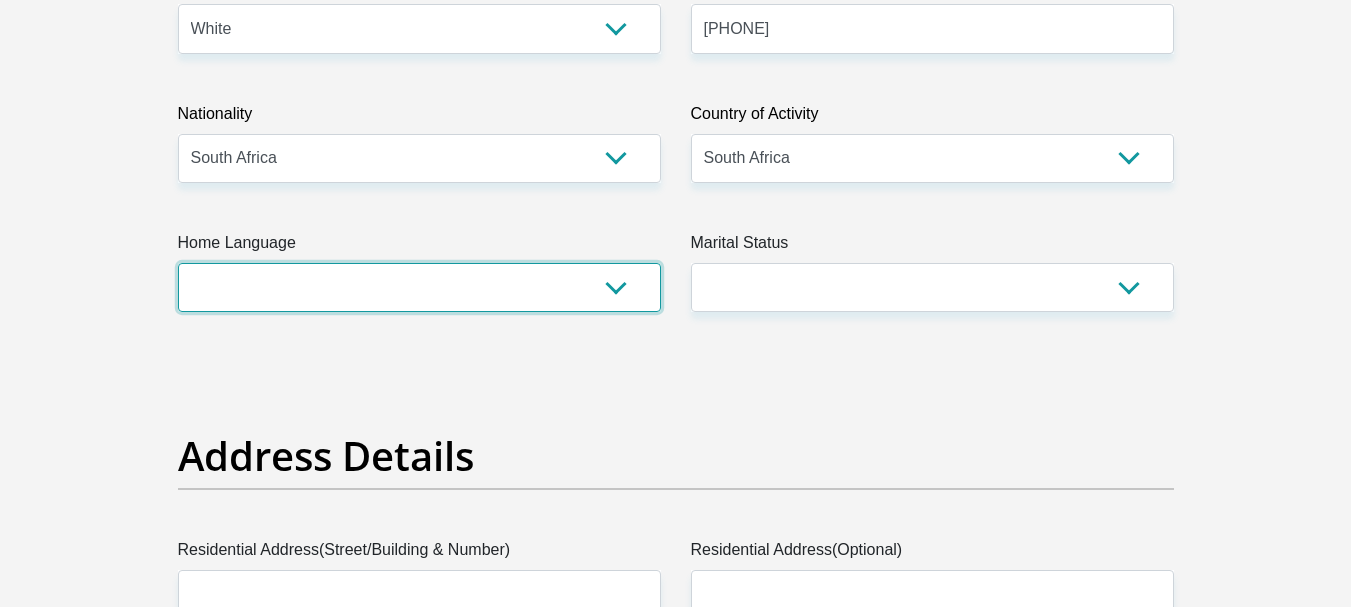 click on "Afrikaans
English
Sepedi
South Ndebele
Southern Sotho
Swati
Tsonga
Tswana
Venda
Xhosa
Zulu
Other" at bounding box center (419, 287) 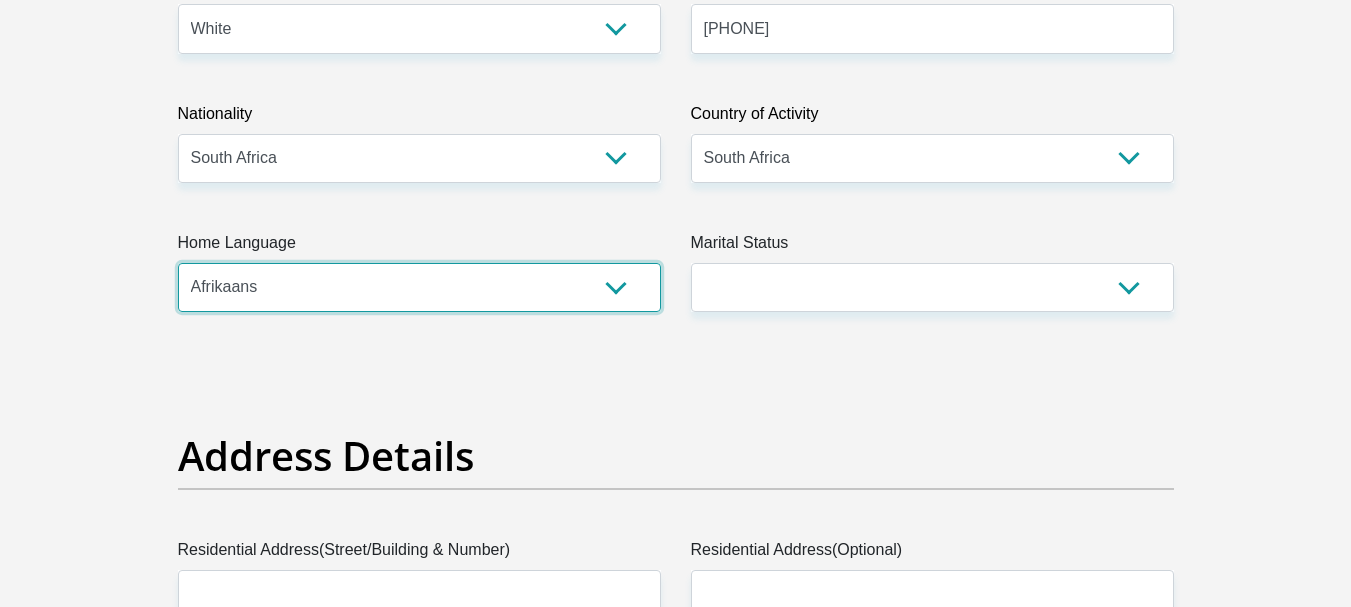 click on "Afrikaans
English
Sepedi
South Ndebele
Southern Sotho
Swati
Tsonga
Tswana
Venda
Xhosa
Zulu
Other" at bounding box center (419, 287) 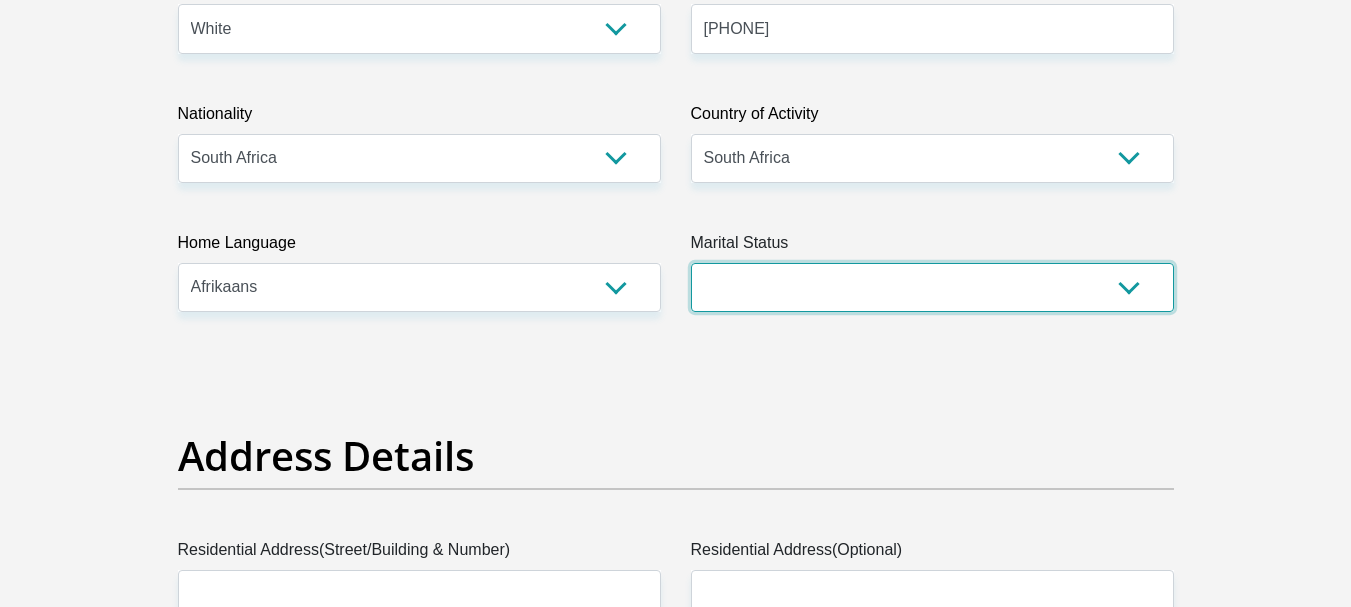 click on "Married ANC
Single
Divorced
Widowed
Married COP or Customary Law" at bounding box center (932, 287) 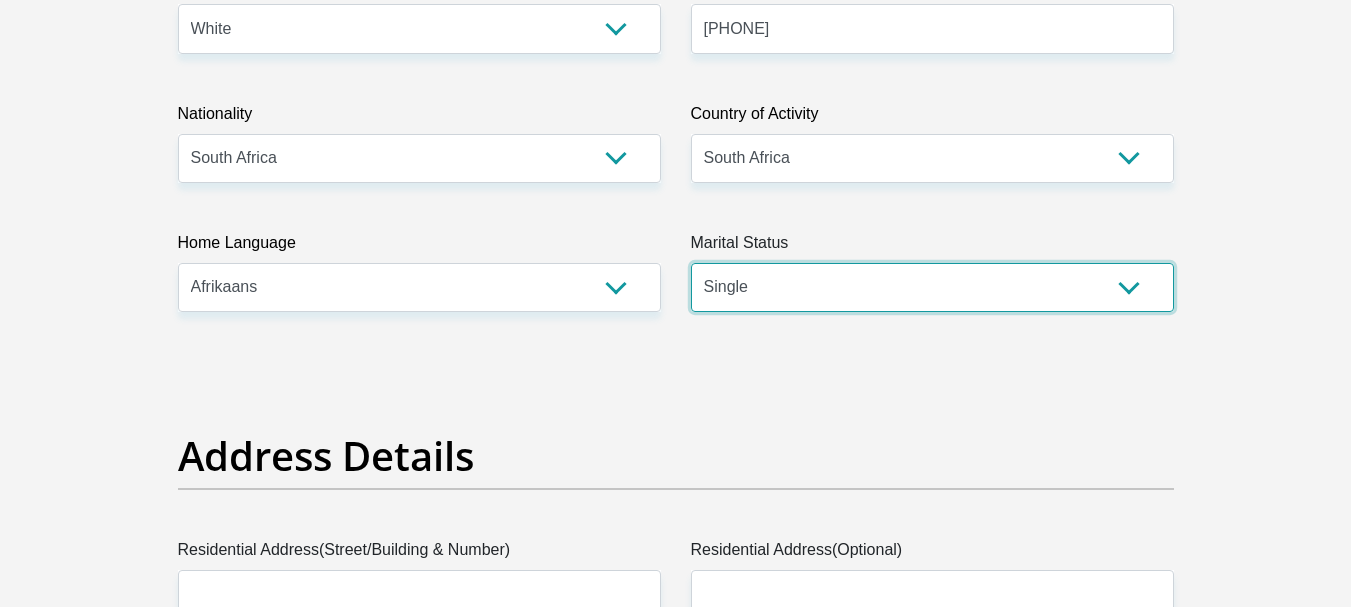click on "Married ANC
Single
Divorced
Widowed
Married COP or Customary Law" at bounding box center [932, 287] 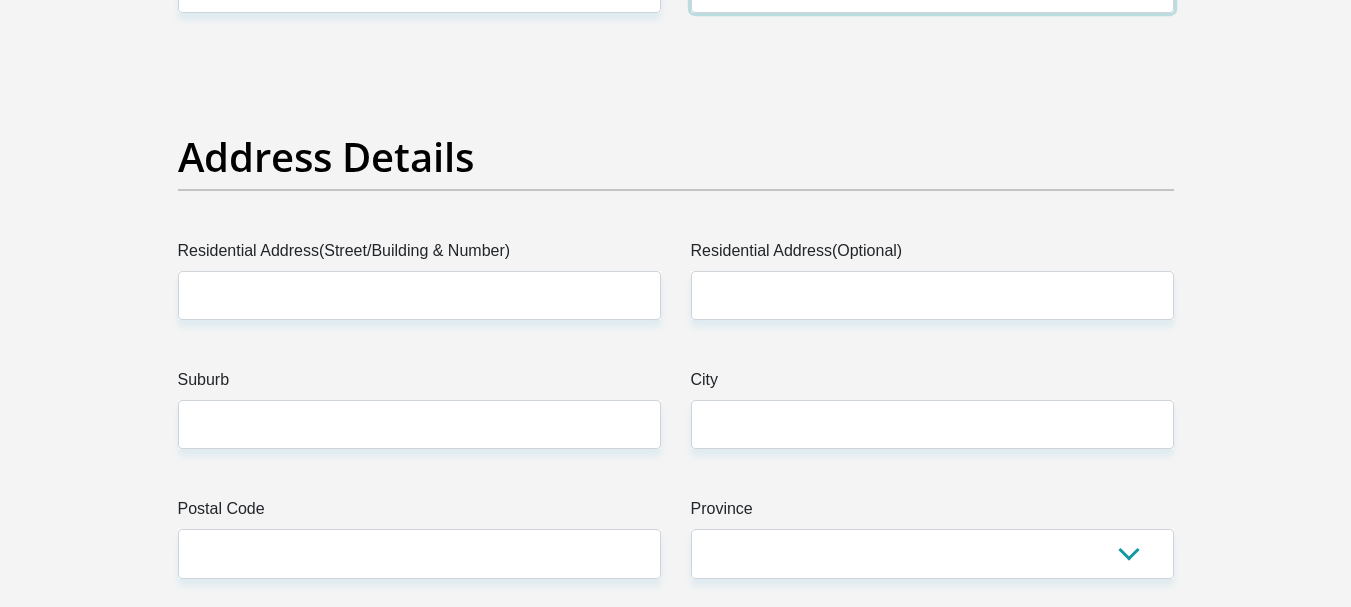 scroll, scrollTop: 1000, scrollLeft: 0, axis: vertical 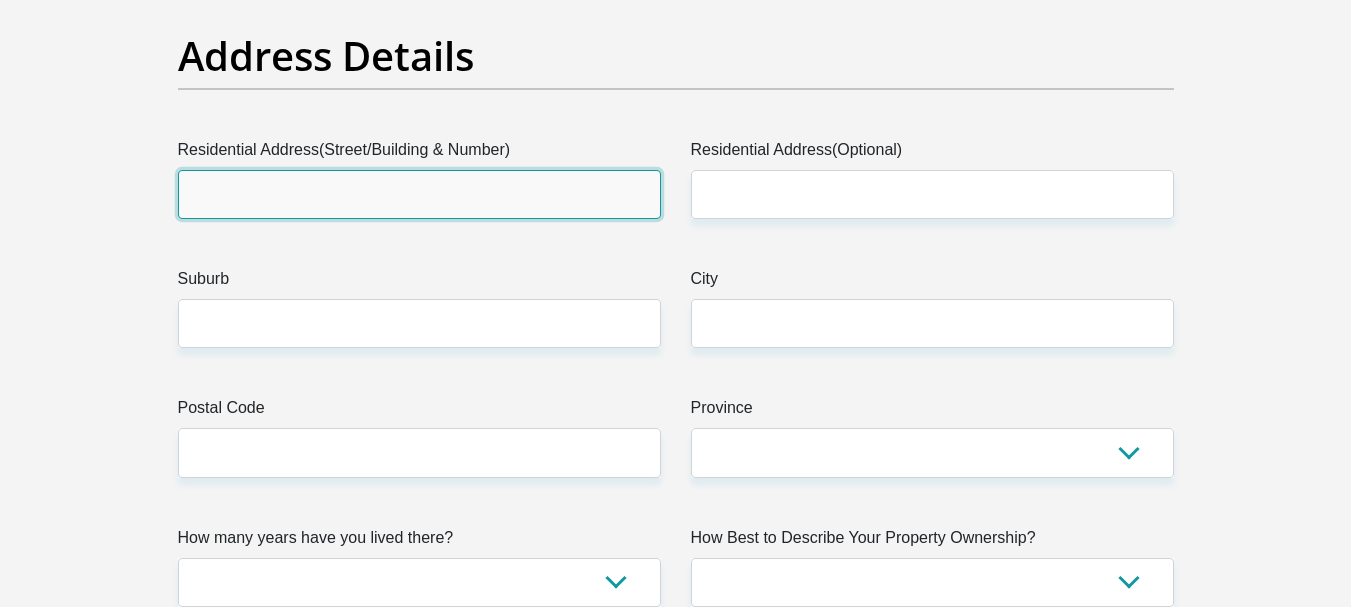 click on "Residential Address(Street/Building & Number)" at bounding box center (419, 194) 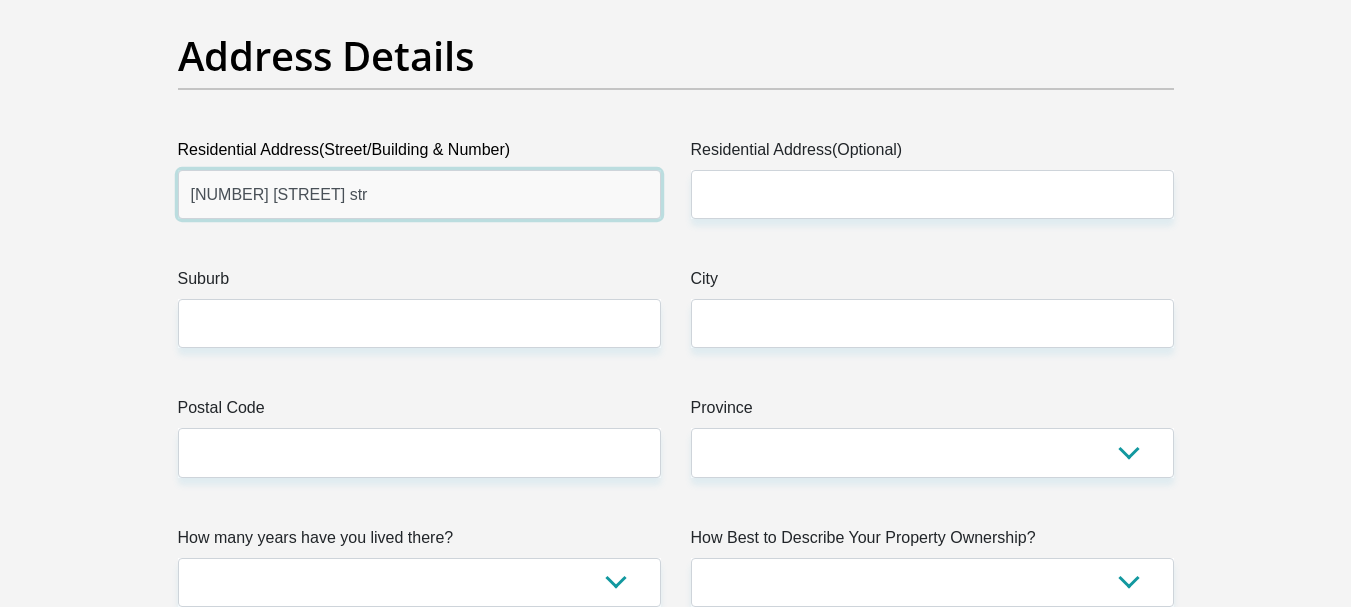 type on "[NUMBER] [STREET] str" 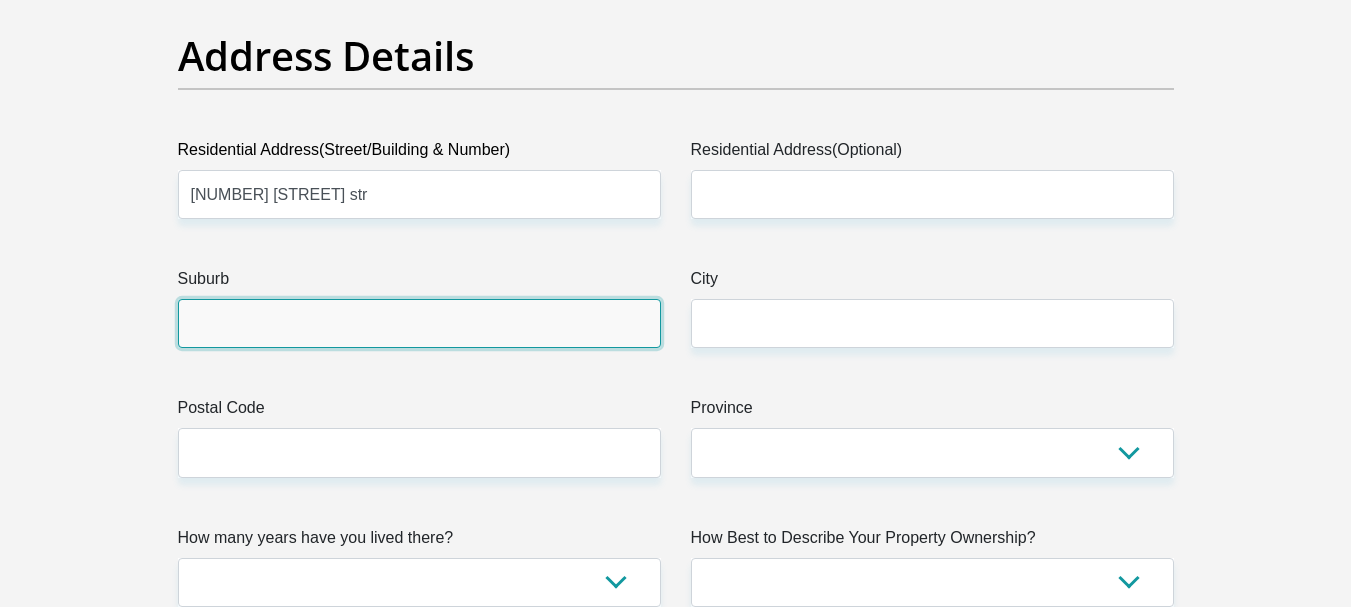 click on "Suburb" at bounding box center (419, 323) 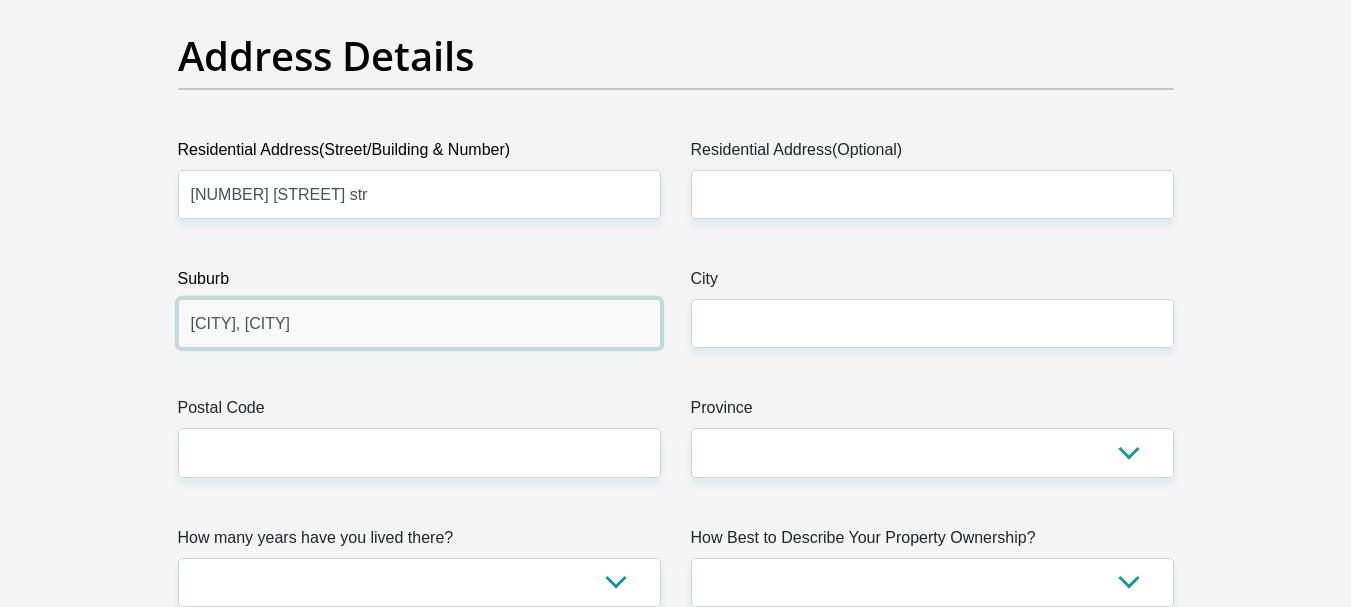 type on "[CITY], [CITY]" 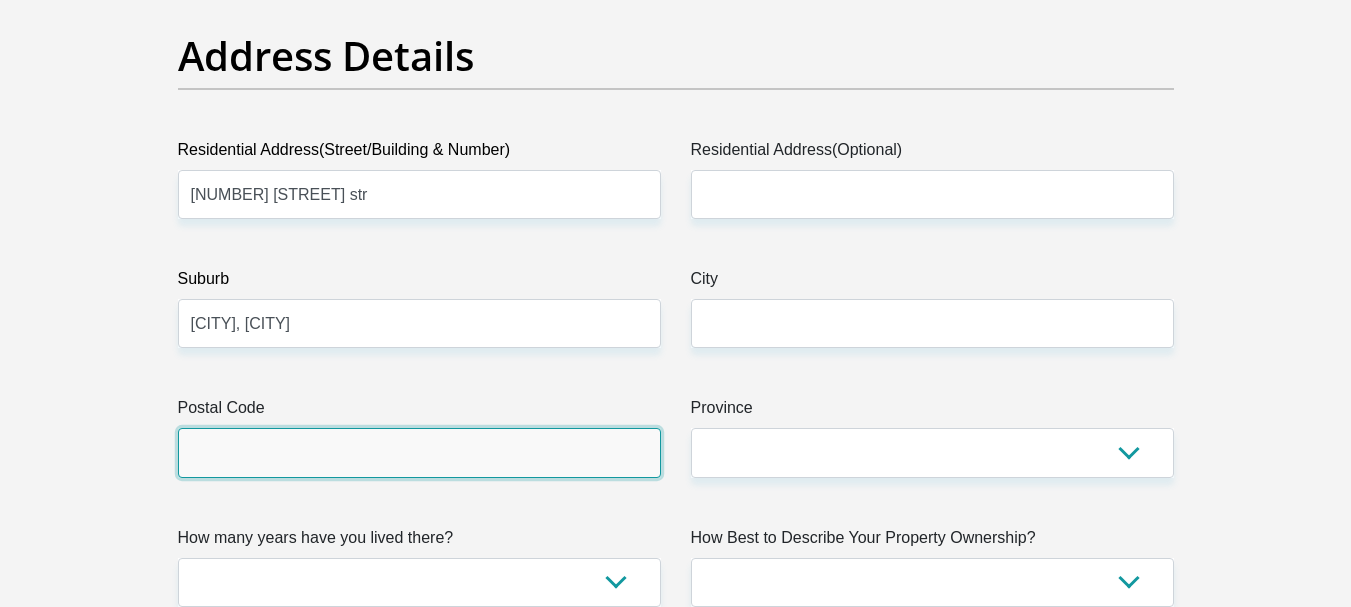 click on "Postal Code" at bounding box center (419, 452) 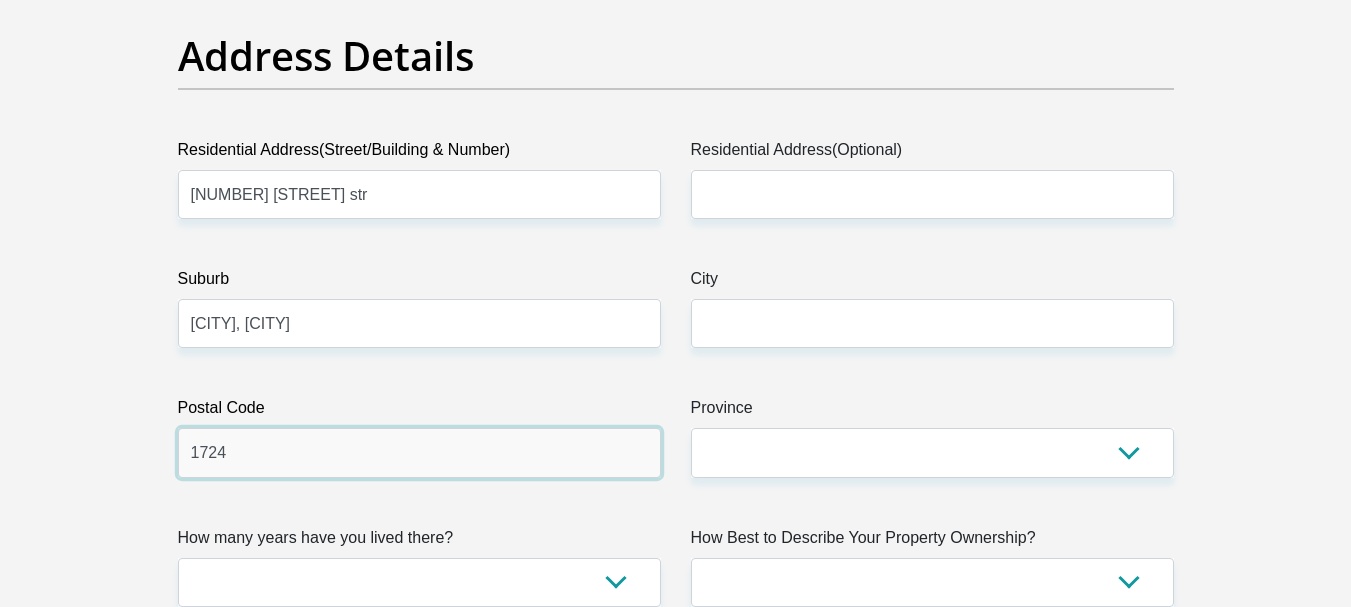 type on "1724" 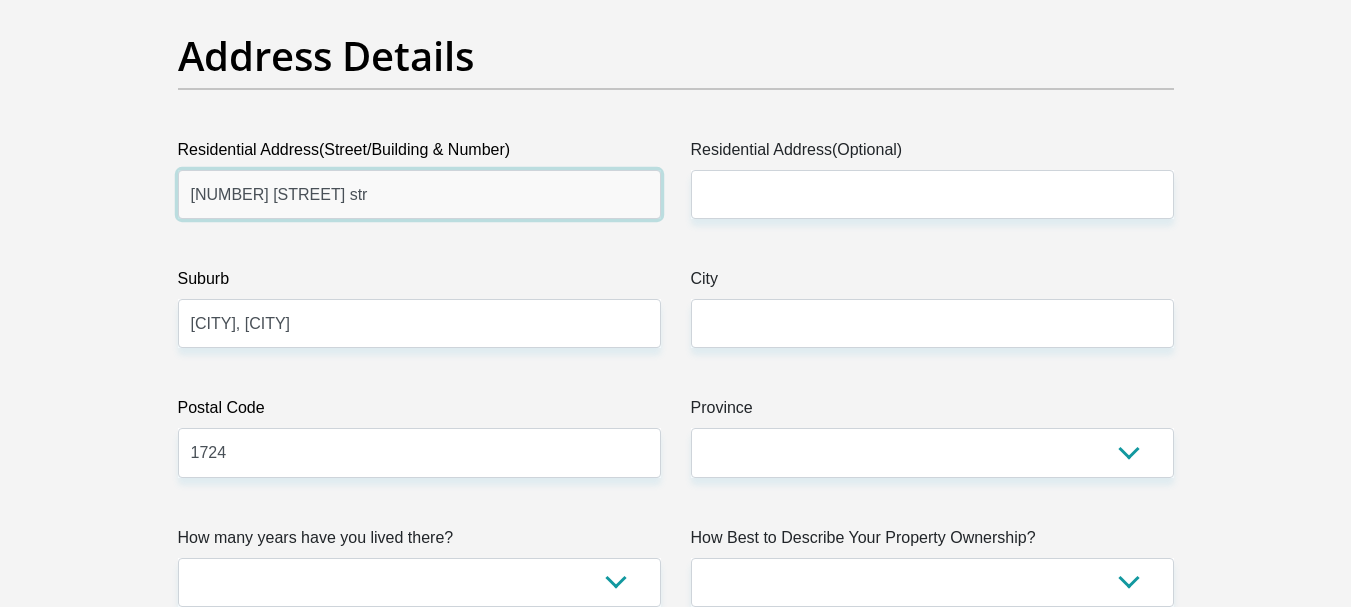 drag, startPoint x: 356, startPoint y: 195, endPoint x: 84, endPoint y: 182, distance: 272.3105 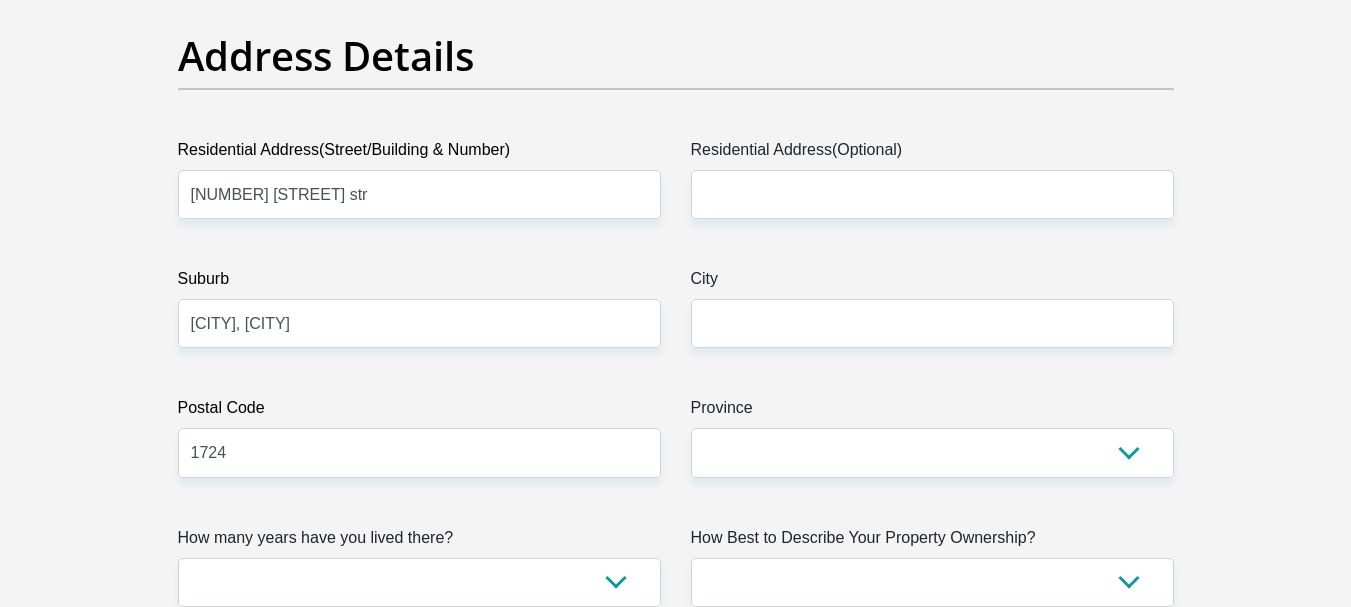 click on "Personal Details
Title
Mr
Ms
Mrs
Dr
Other
First Name
[FIRST]
Surname
[LAST]
ID Number
[ID]
Please input valid ID number
Race
Black
Coloured
Indian
White
Other
Contact Number
[PHONE]
Please input valid contact number" at bounding box center [675, 2573] 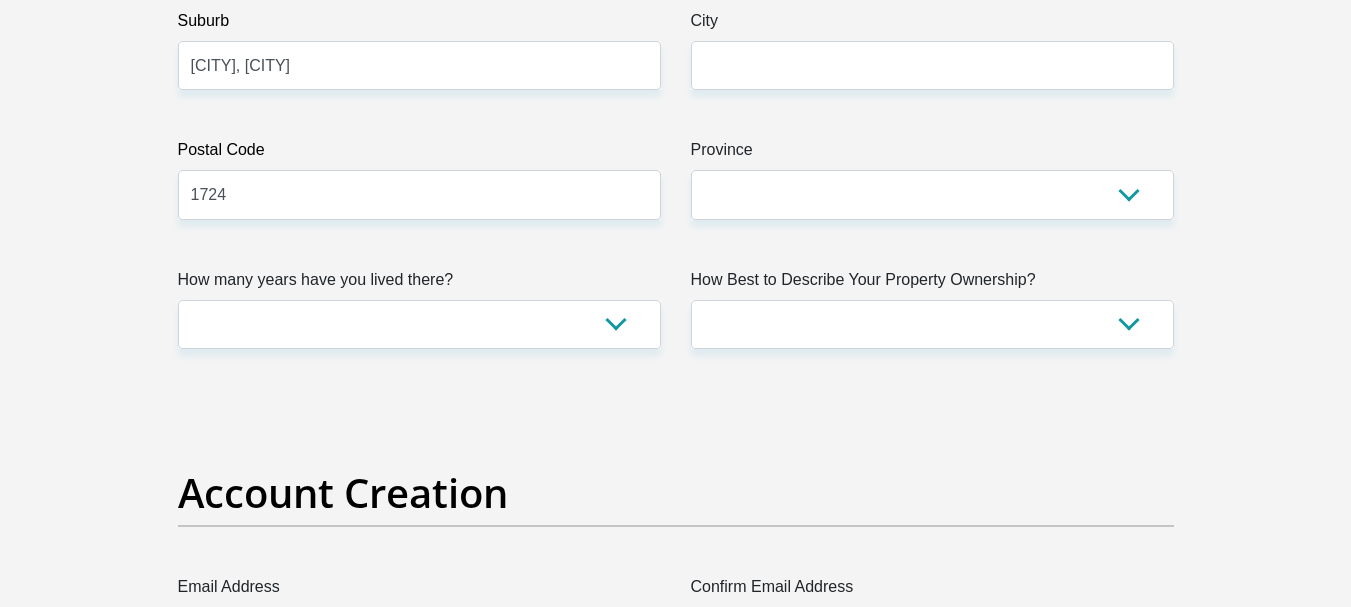 scroll, scrollTop: 1300, scrollLeft: 0, axis: vertical 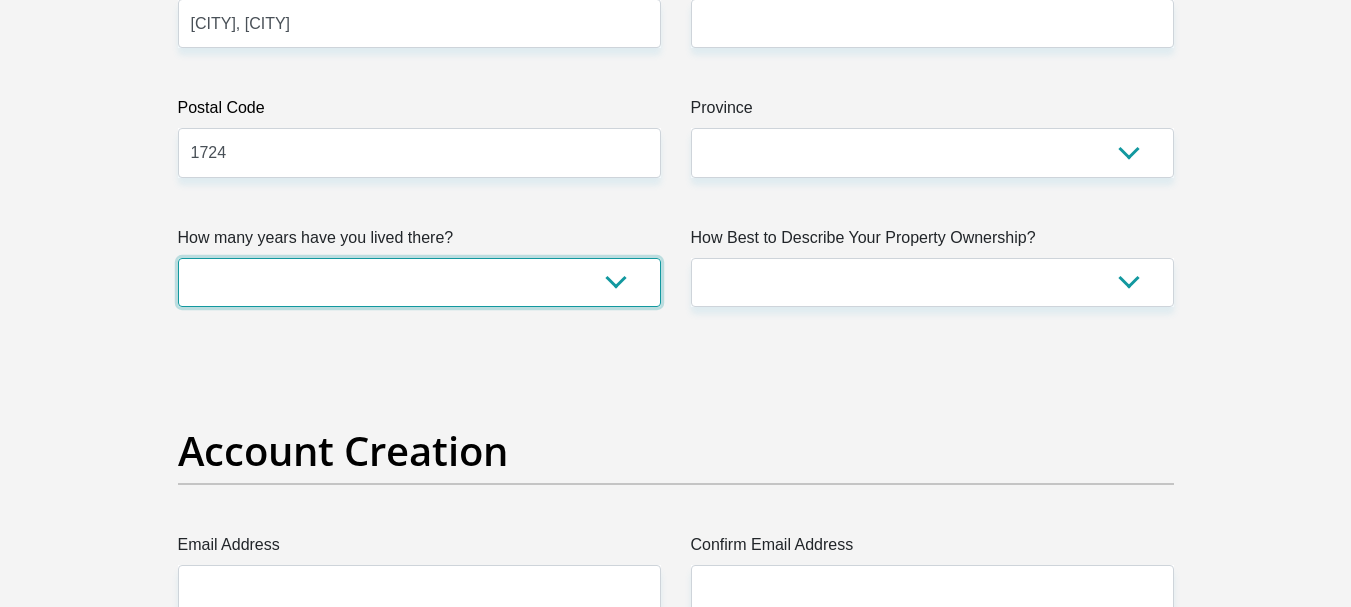 click on "less than 1 year
1-3 years
3-5 years
5+ years" at bounding box center [419, 282] 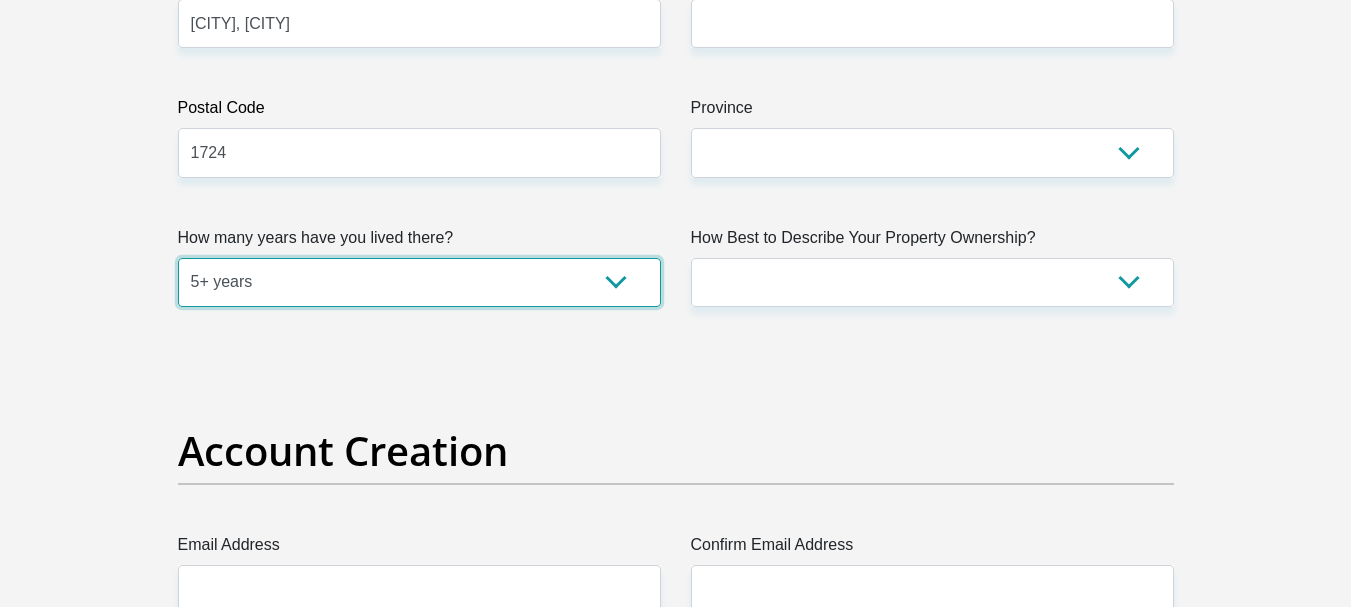 click on "less than 1 year
1-3 years
3-5 years
5+ years" at bounding box center (419, 282) 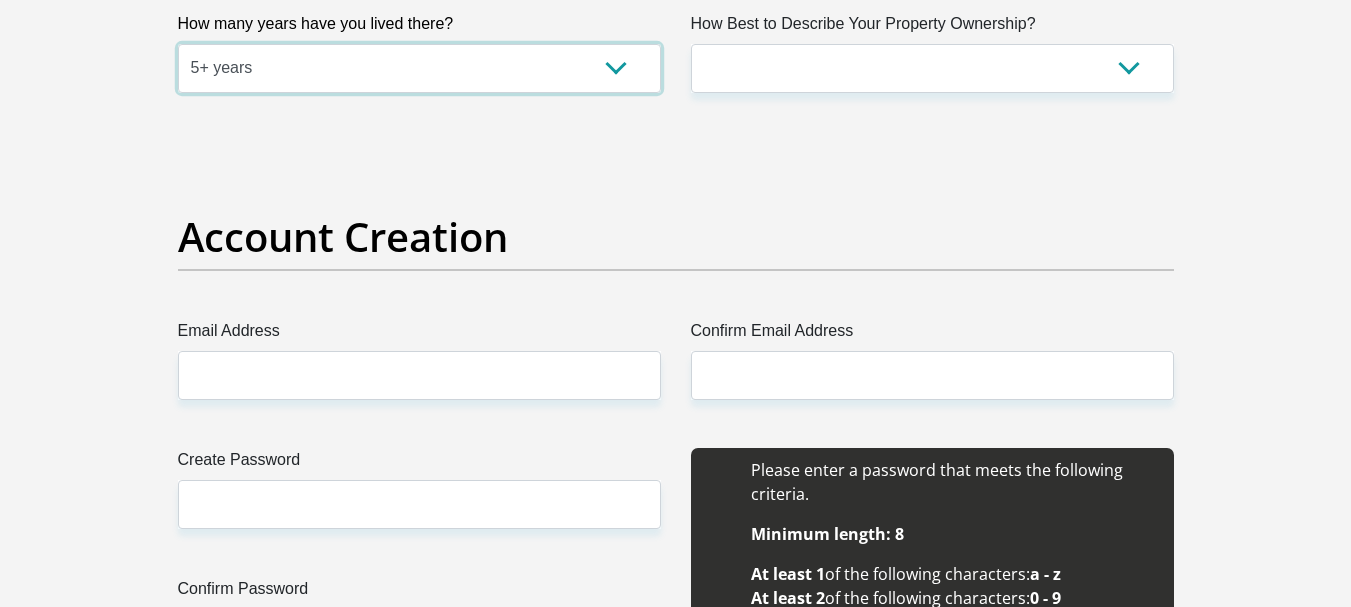 scroll, scrollTop: 1600, scrollLeft: 0, axis: vertical 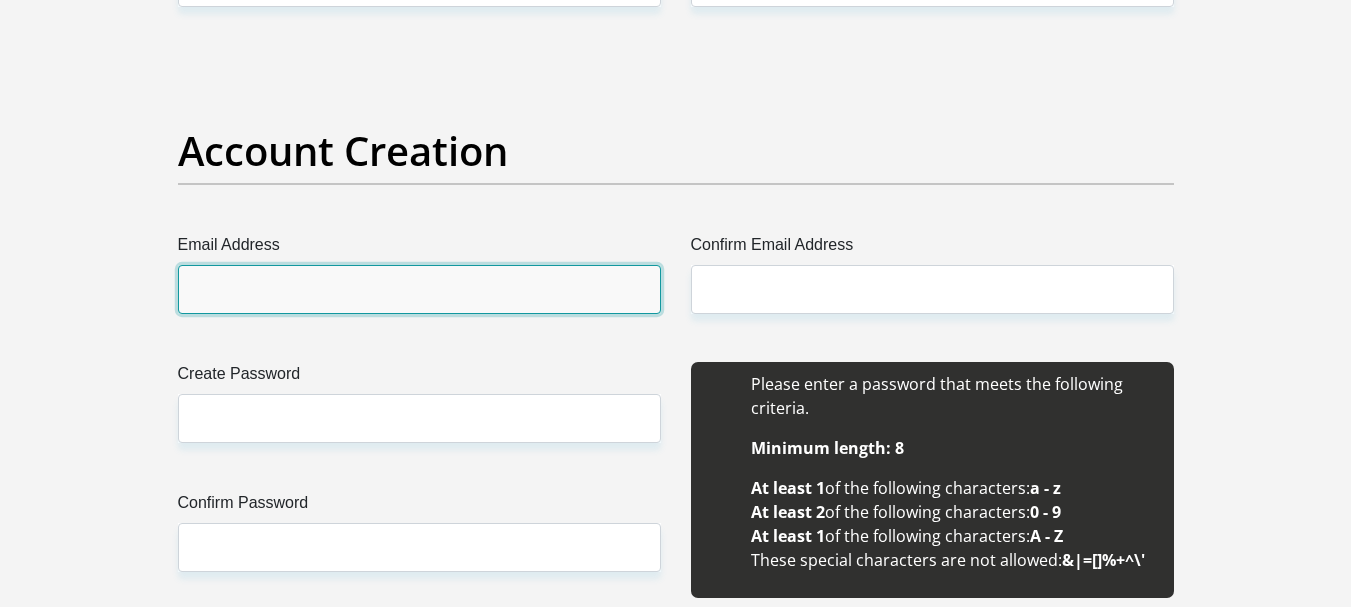 click on "Email Address" at bounding box center (419, 289) 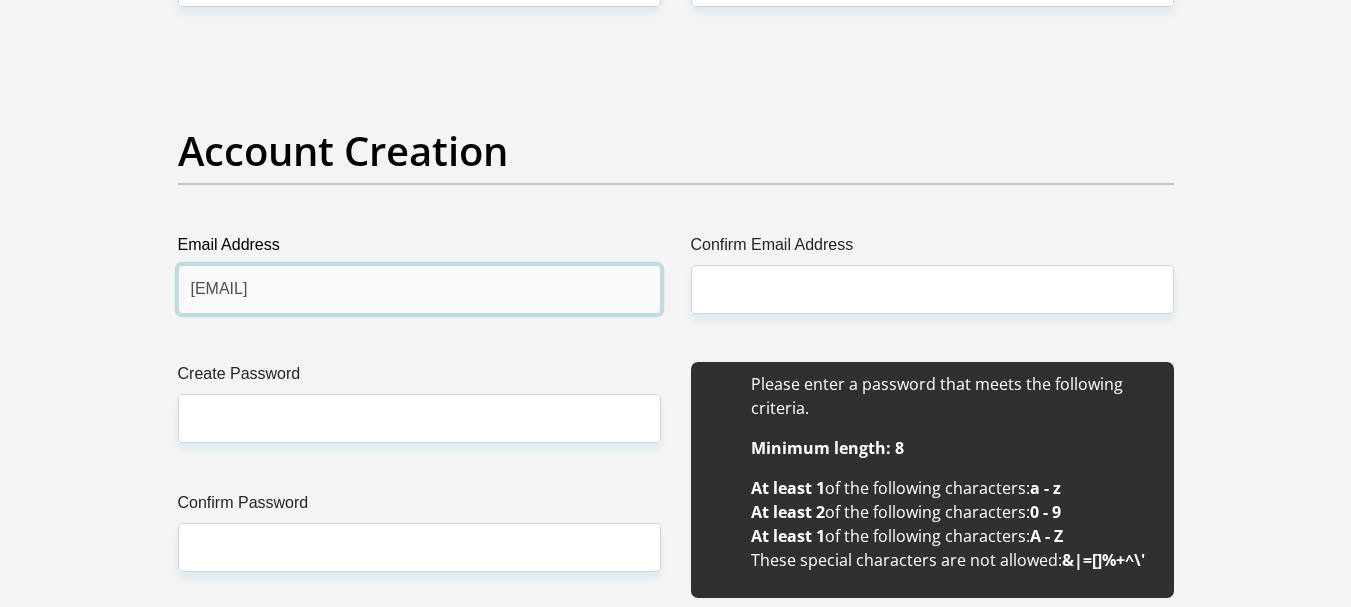 type on "[EMAIL]" 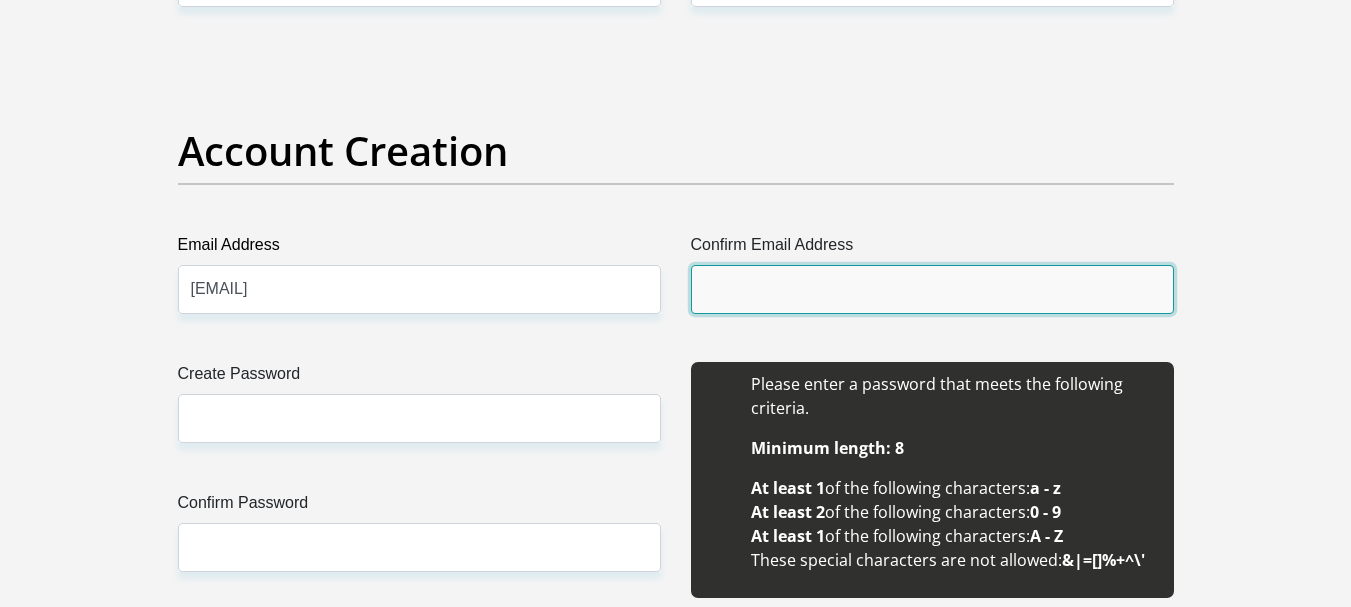 click on "Confirm Email Address" at bounding box center (932, 289) 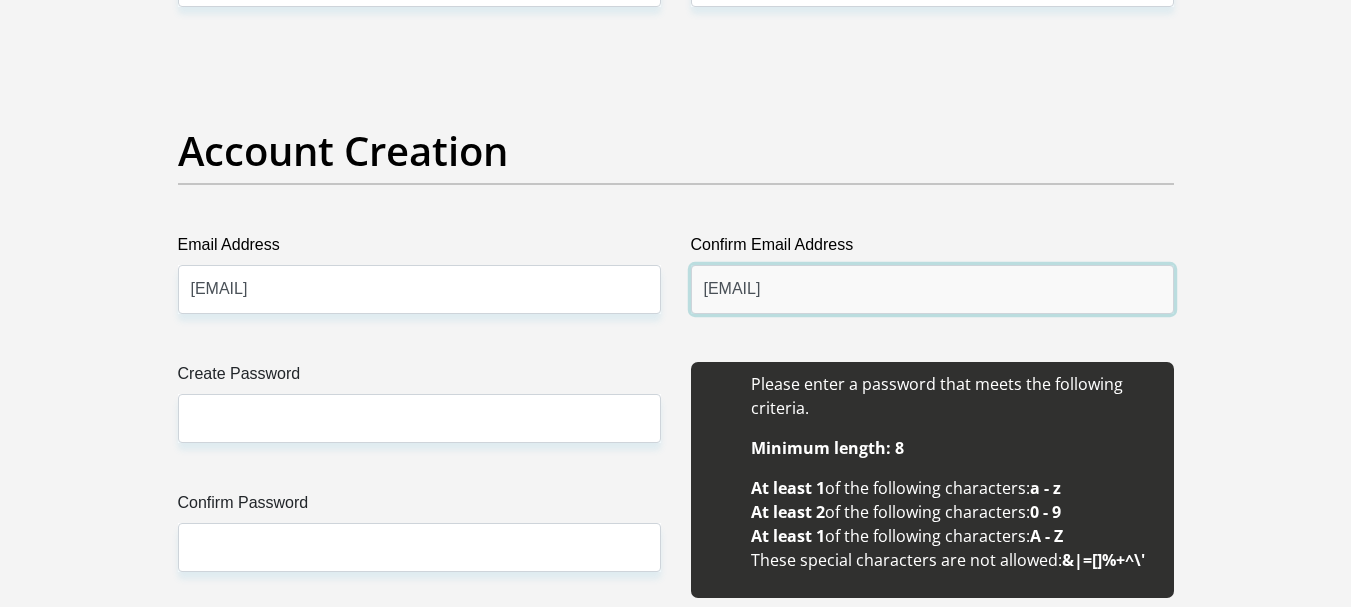type on "[EMAIL]" 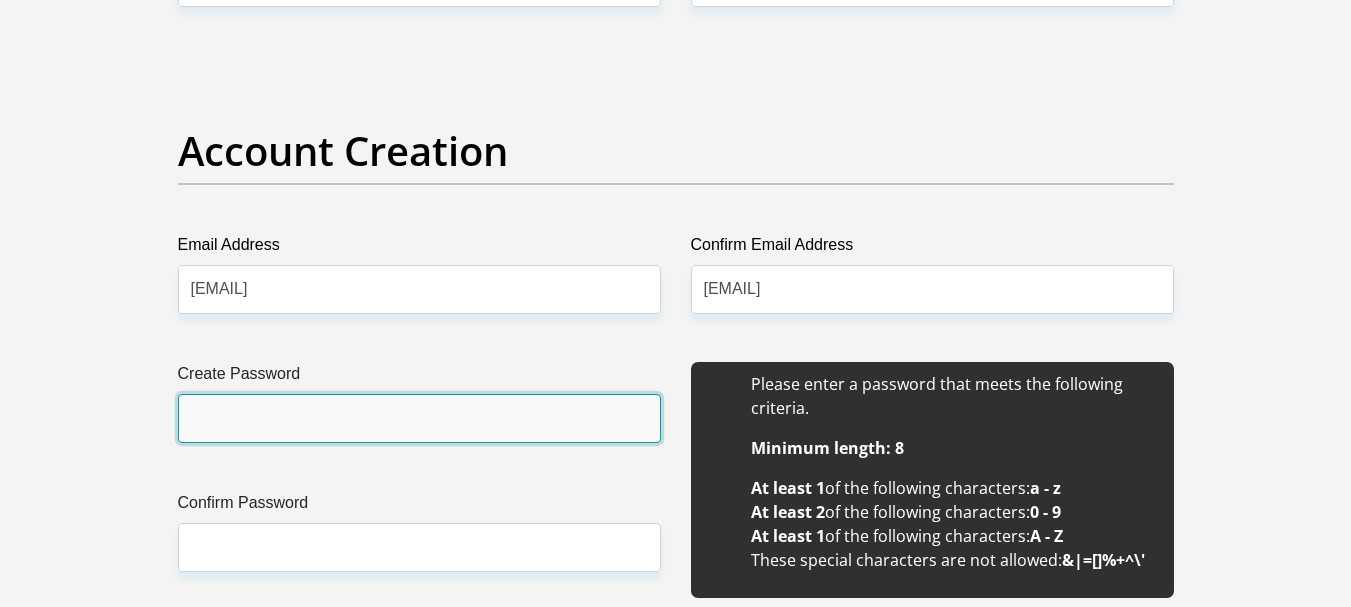 click on "Create Password" at bounding box center [419, 418] 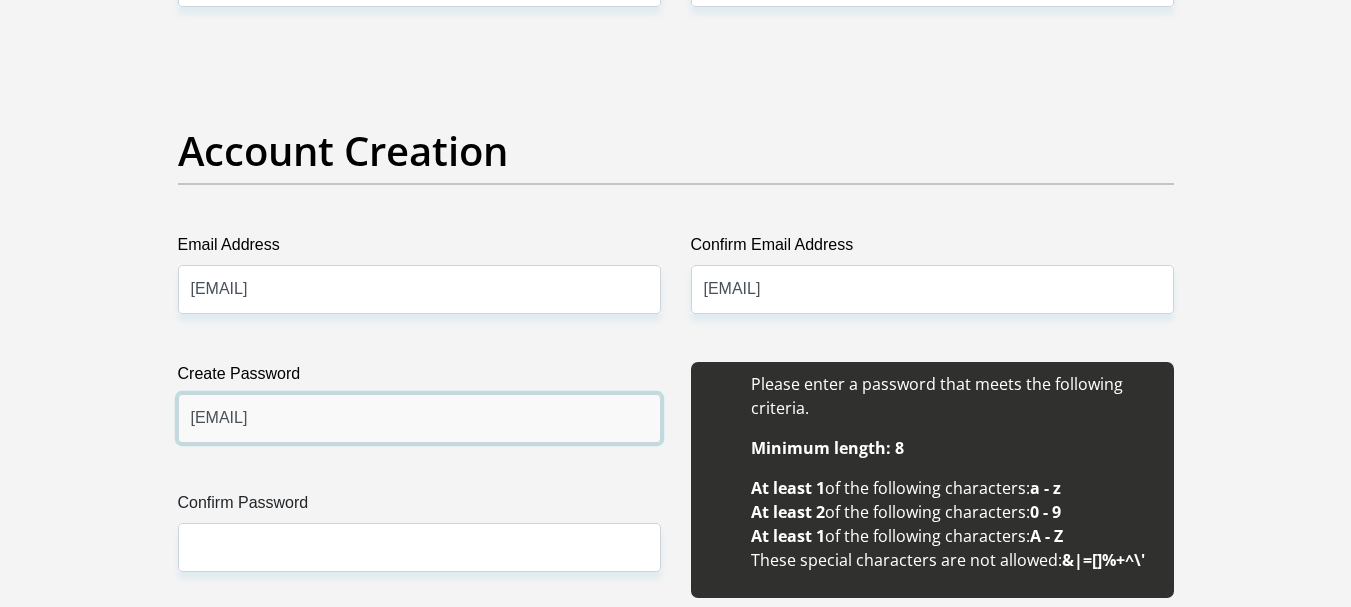type on "[EMAIL]" 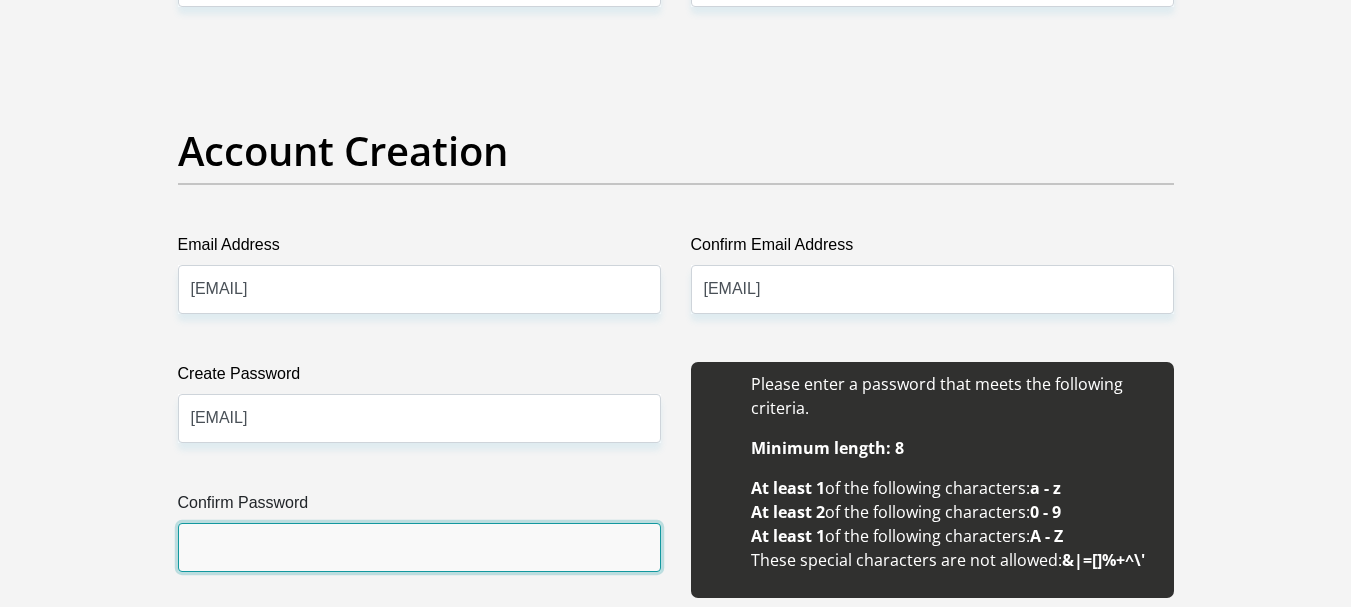click on "Confirm Password" at bounding box center [419, 547] 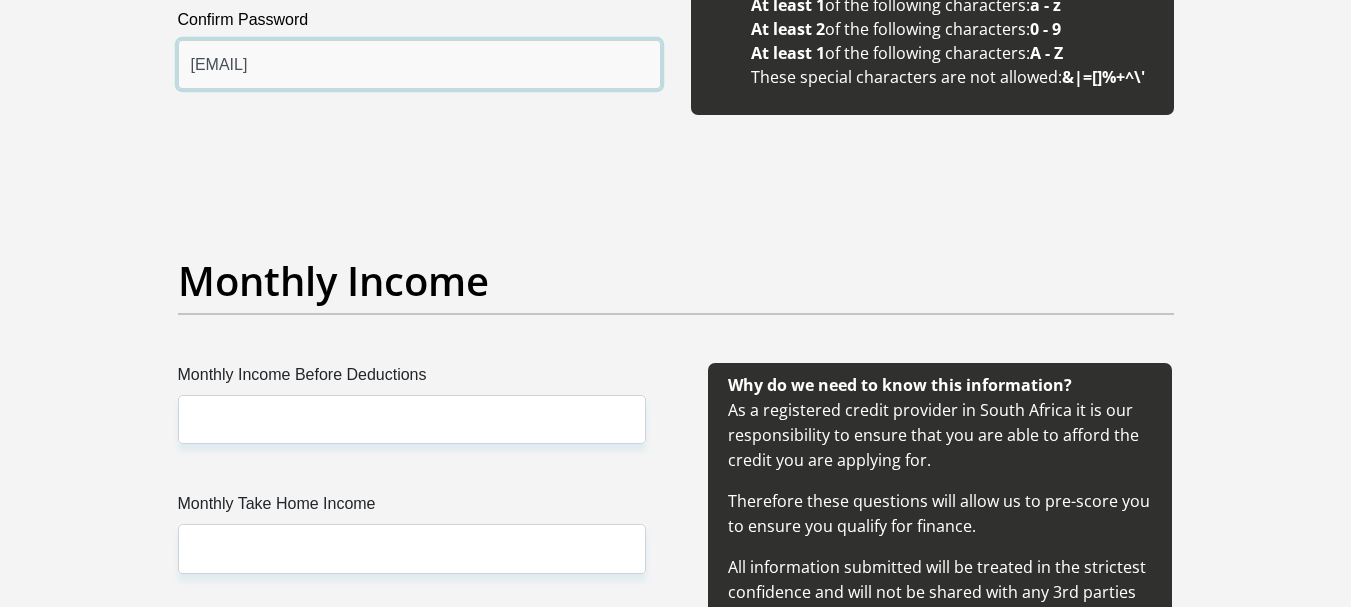 scroll, scrollTop: 2100, scrollLeft: 0, axis: vertical 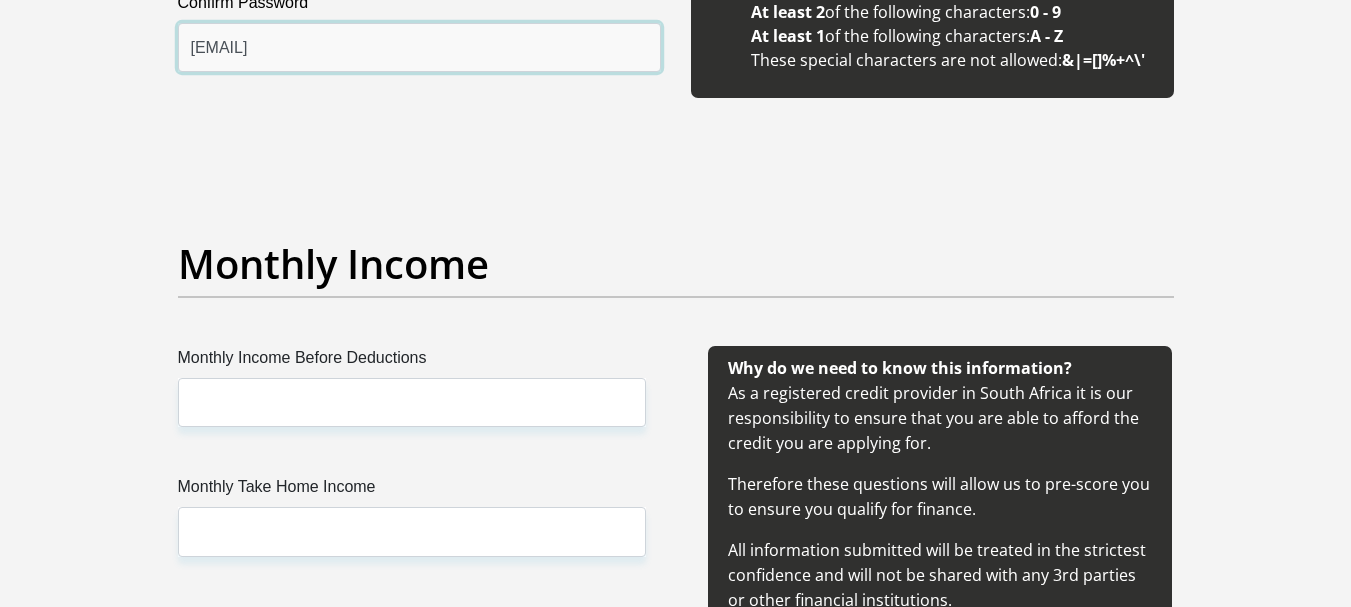 type on "[EMAIL]" 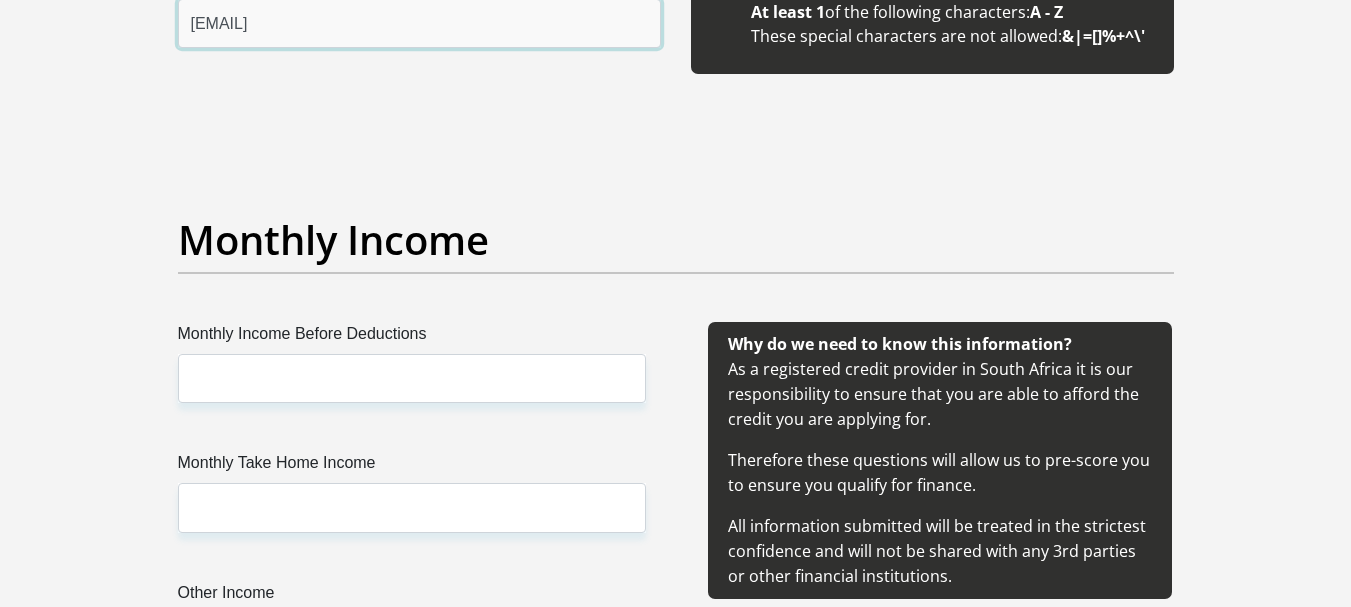 scroll, scrollTop: 2200, scrollLeft: 0, axis: vertical 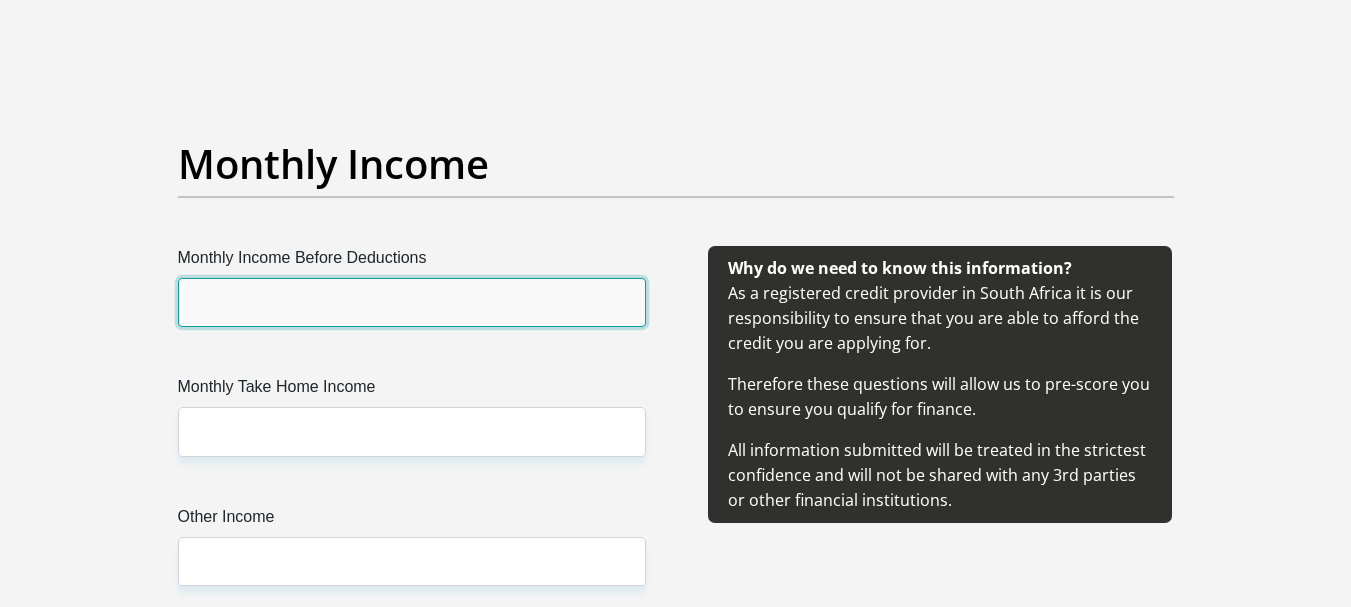 click on "Monthly Income Before Deductions" at bounding box center (412, 302) 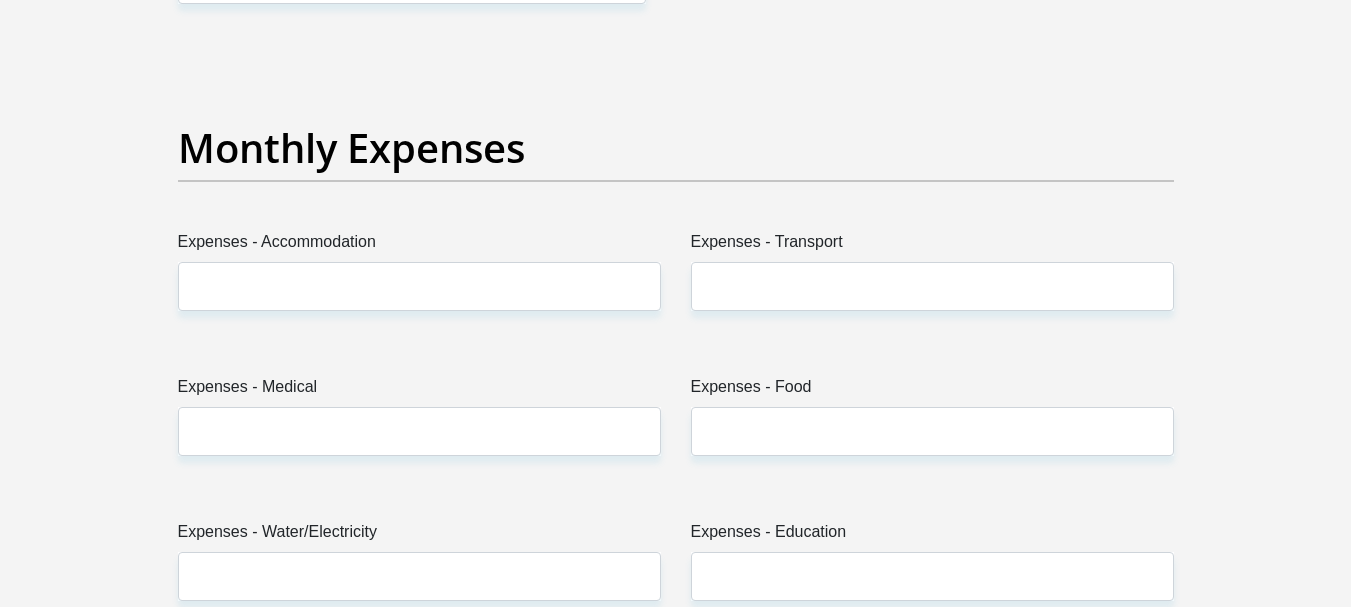 scroll, scrollTop: 2600, scrollLeft: 0, axis: vertical 